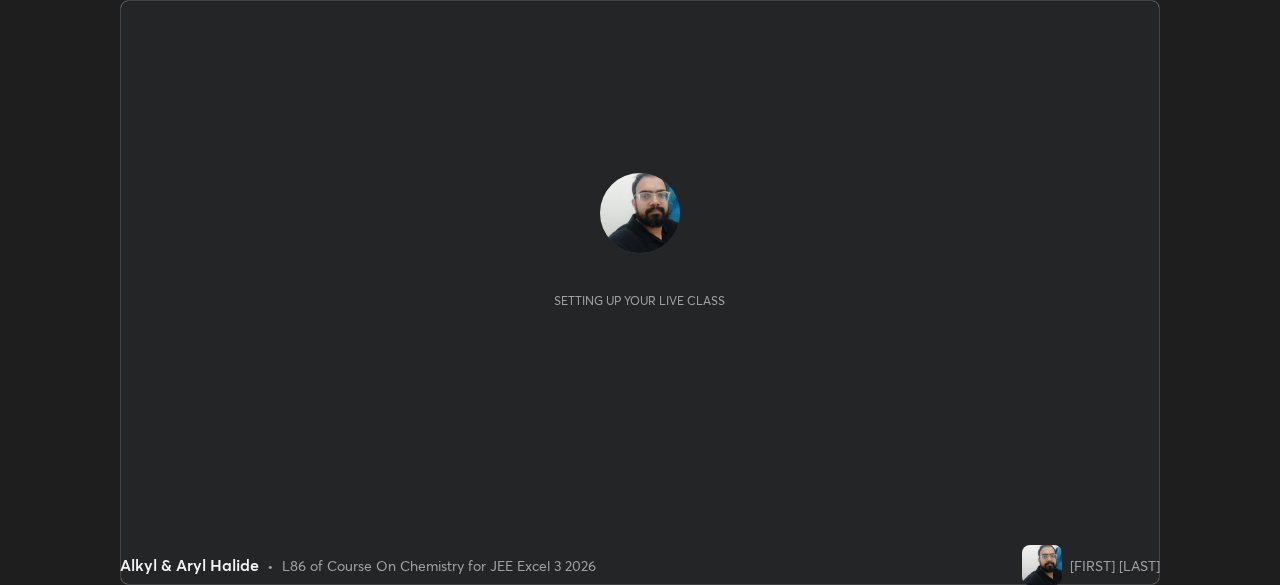 scroll, scrollTop: 0, scrollLeft: 0, axis: both 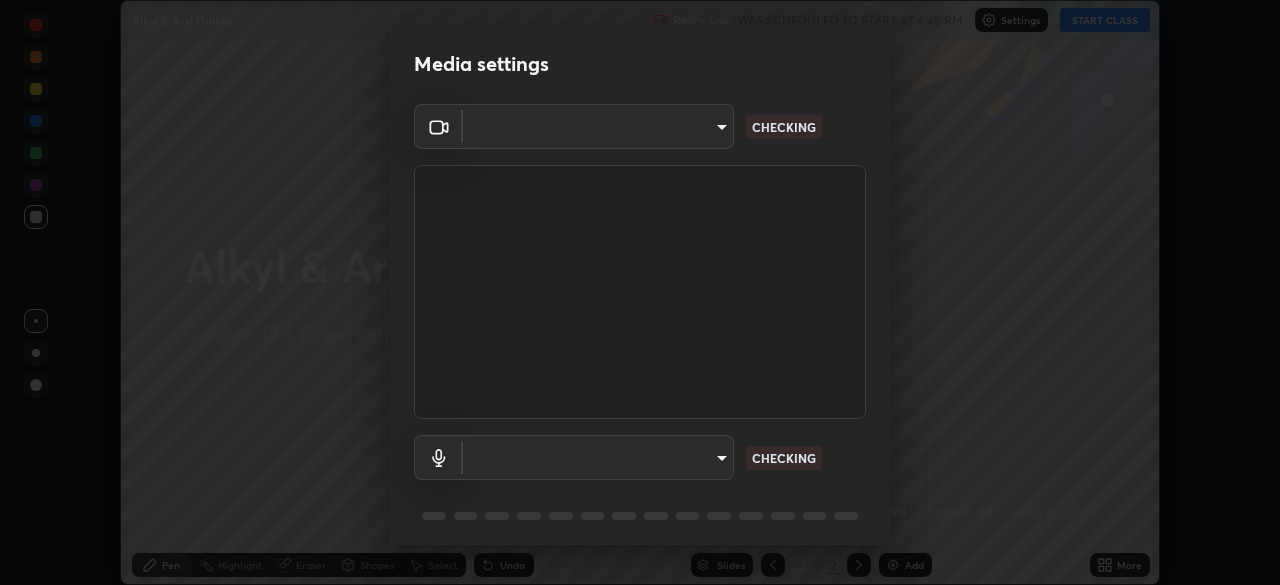 type on "718deecf834a2402e9859888758a2701a1d92989cf10273566d2a6ce3300f65d" 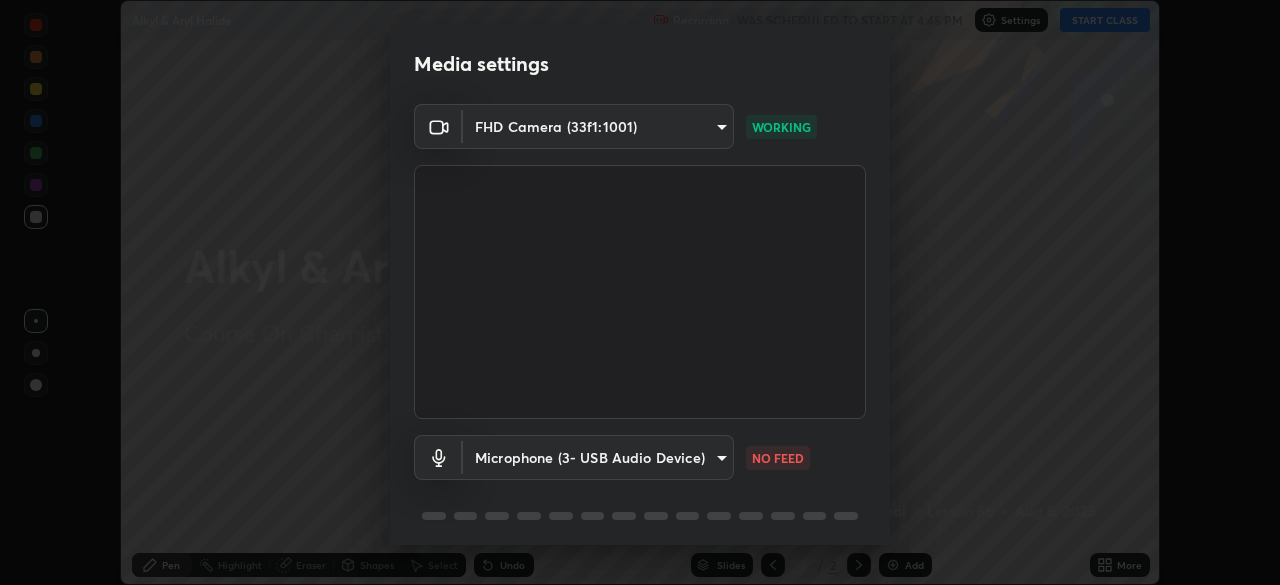 click on "Erase all Alkyl & Aryl Halide Recording WAS SCHEDULED TO START AT  4:45 PM Settings START CLASS Setting up your live class Alkyl & Aryl Halide • L86 of Course On Chemistry for JEE Excel 3 2026 [FIRST] [LAST] Pen Highlight Eraser Shapes Select Undo Slides 2 / 2 Add More No doubts shared Encourage your learners to ask a doubt for better clarity Report an issue Reason for reporting Buffering Chat not working Audio - Video sync issue Educator video quality low ​ Attach an image Report Media settings FHD Camera (33f1:1001) 718deecf834a2402e9859888758a2701a1d92989cf10273566d2a6ce3300f65d WORKING Microphone (3- USB Audio Device) a75359b4f40e144b74a4853d299cb10942348b3e6b3f88c79c501693e4cedbc6 NO FEED 1 / 5 Next" at bounding box center (640, 292) 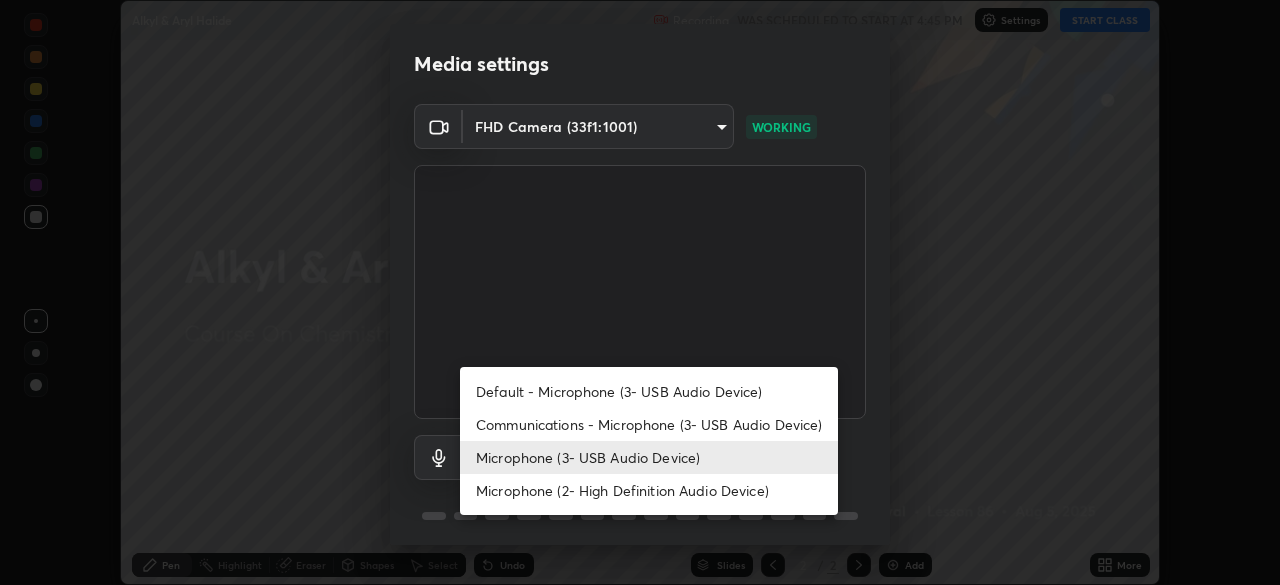 click on "Communications - Microphone (3- USB Audio Device)" at bounding box center (649, 424) 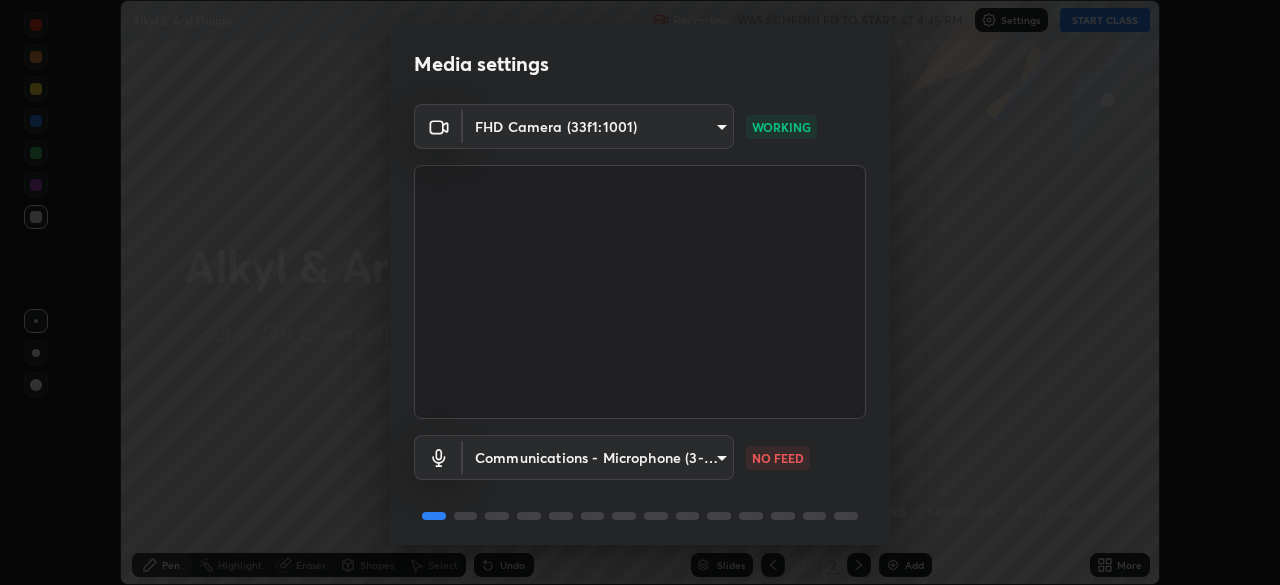 scroll, scrollTop: 70, scrollLeft: 0, axis: vertical 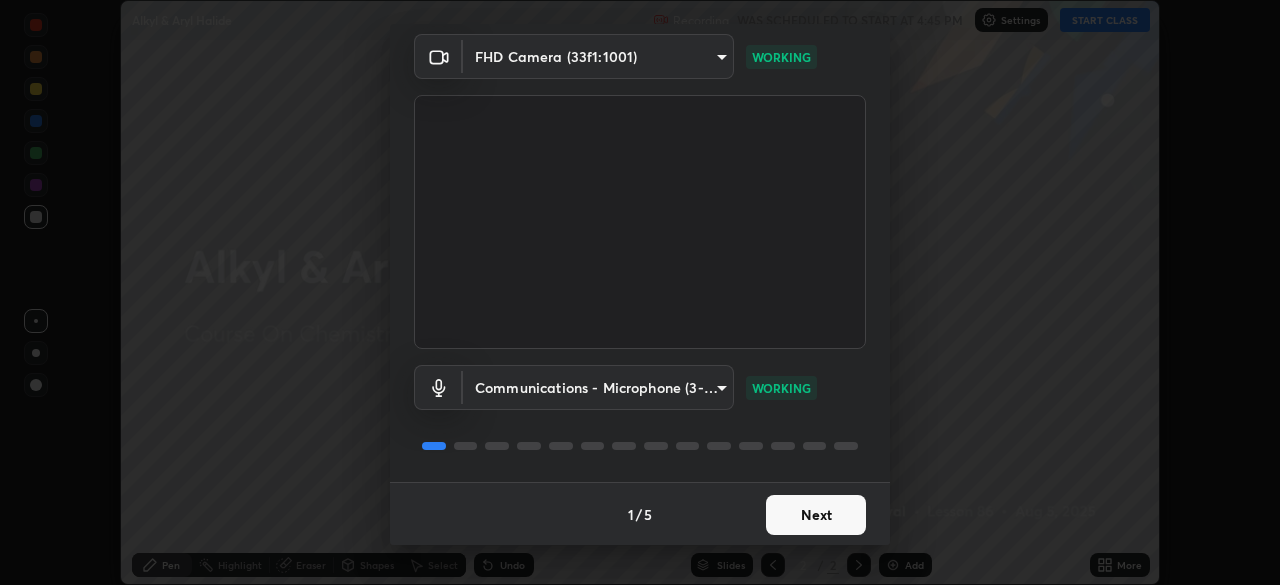 click on "Next" at bounding box center (816, 515) 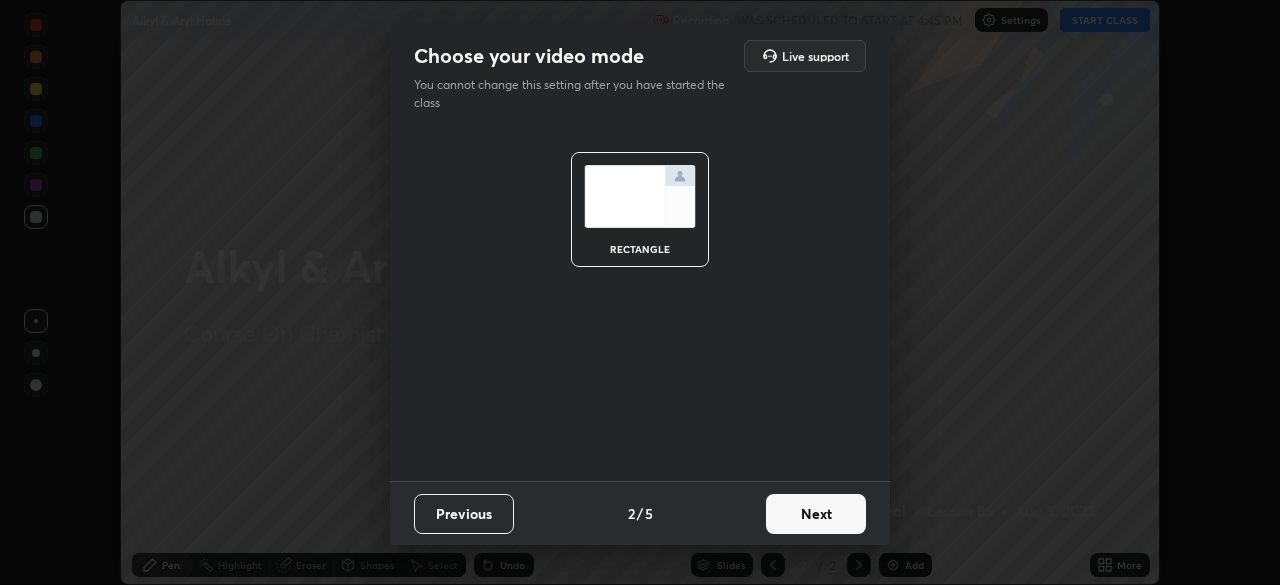 scroll, scrollTop: 0, scrollLeft: 0, axis: both 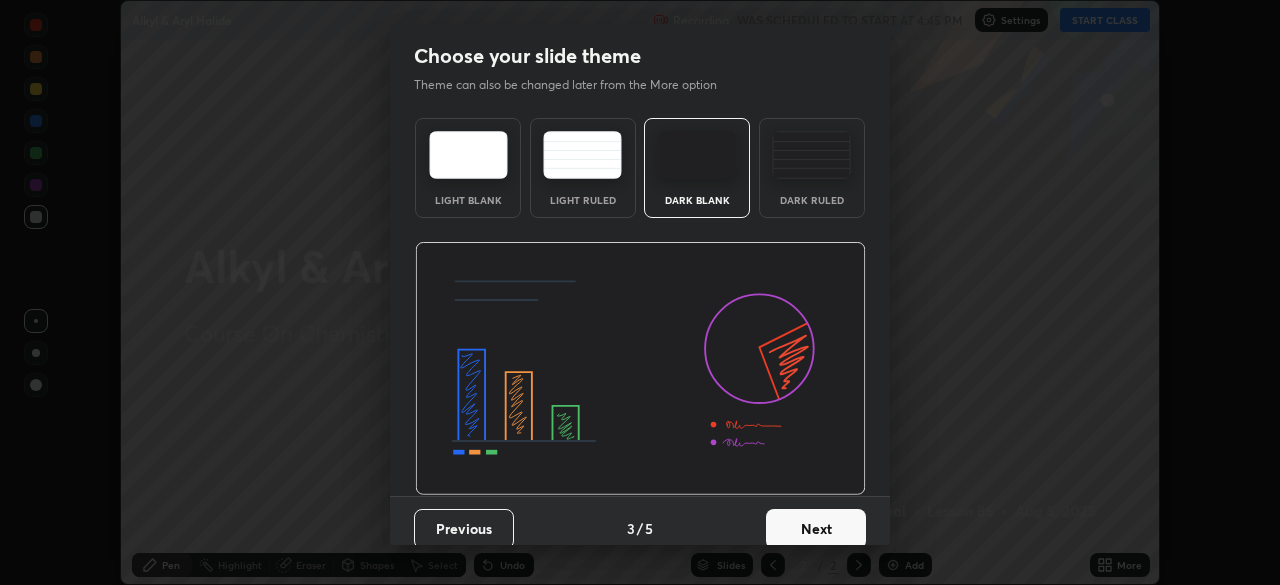 click on "Next" at bounding box center (816, 529) 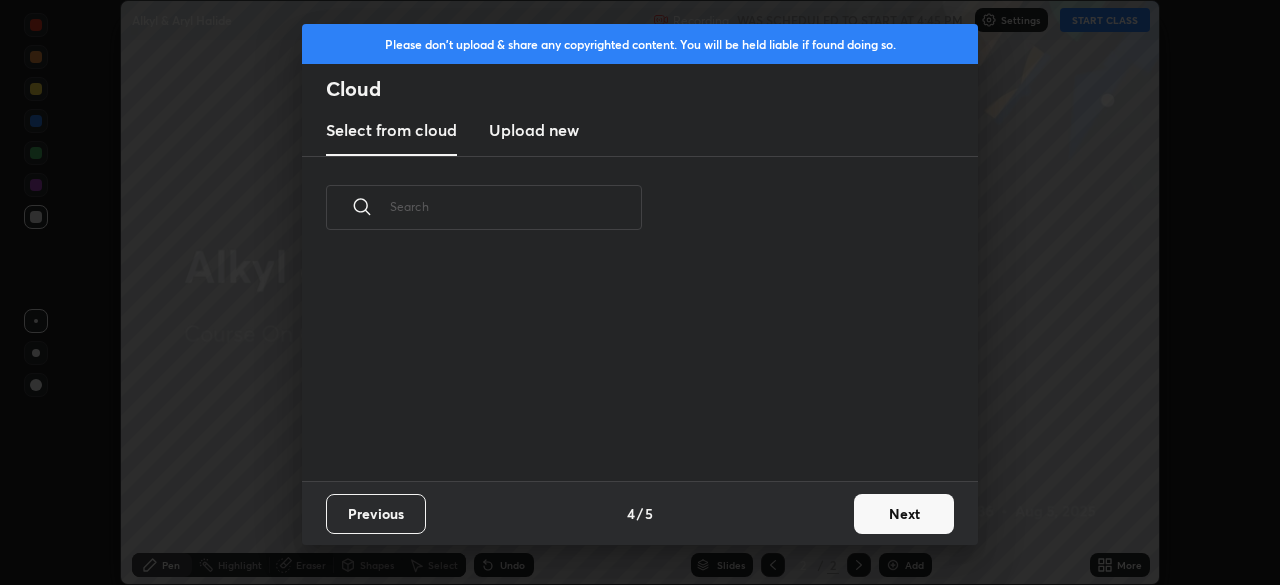 click on "Previous 4 / 5 Next" at bounding box center [640, 513] 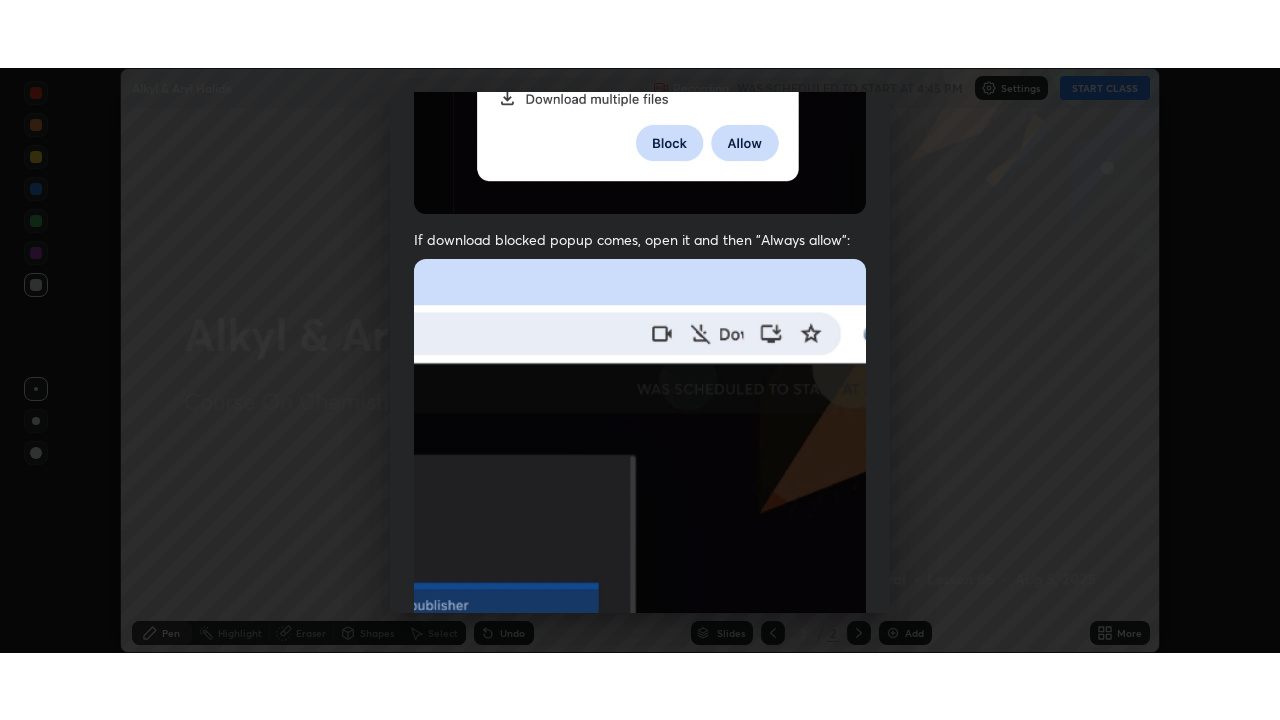 scroll, scrollTop: 478, scrollLeft: 0, axis: vertical 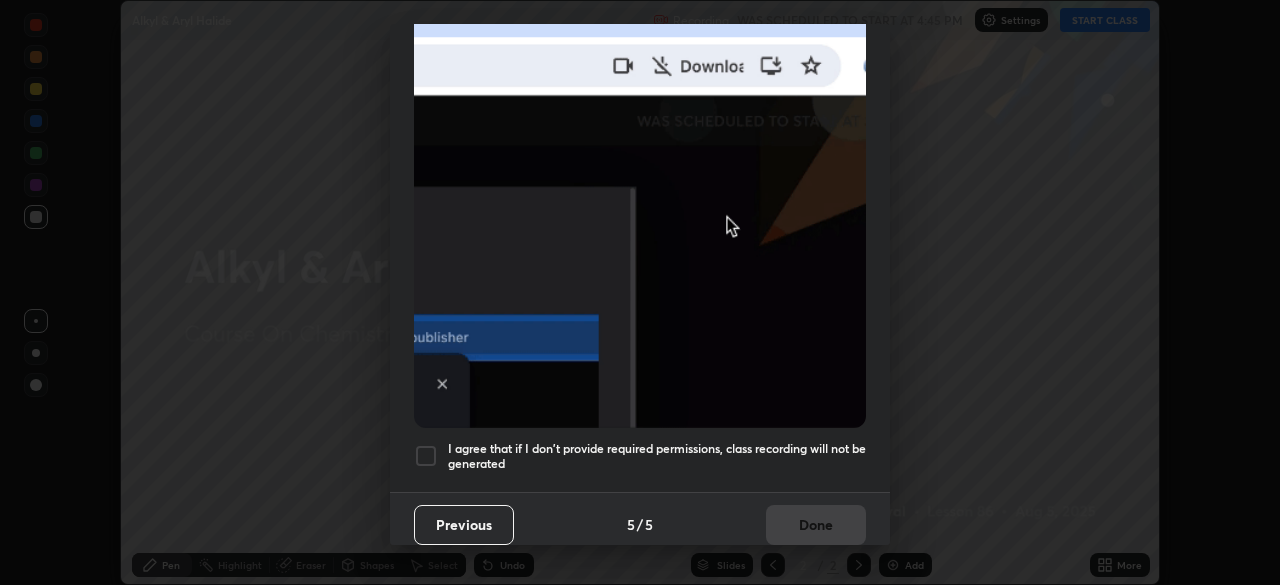 click at bounding box center [426, 456] 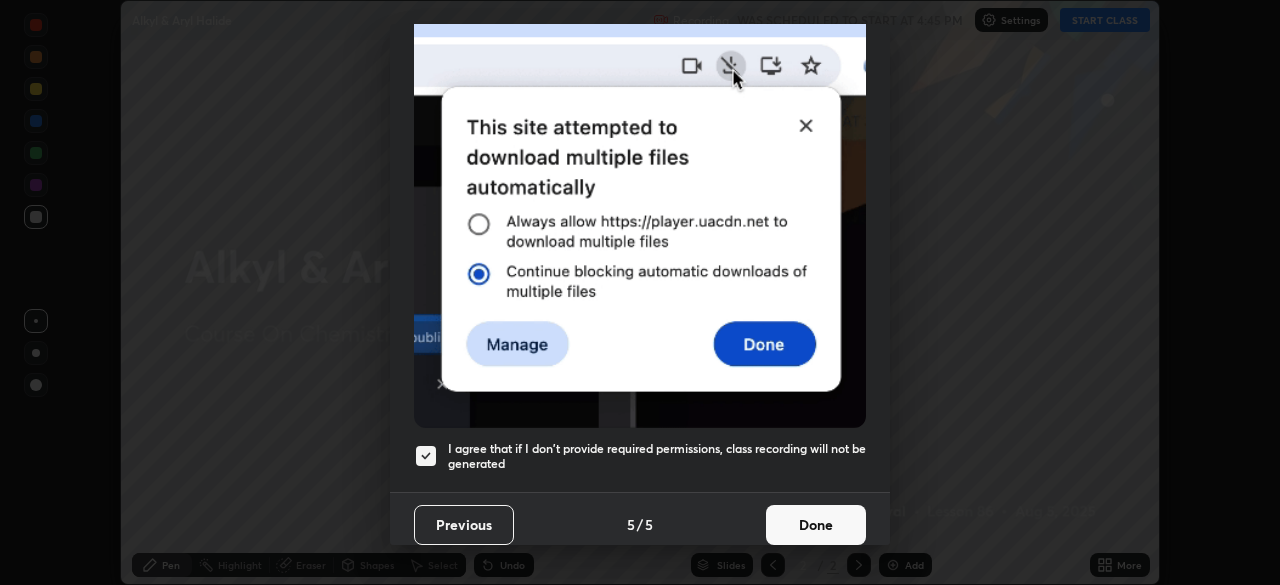 click on "Done" at bounding box center (816, 525) 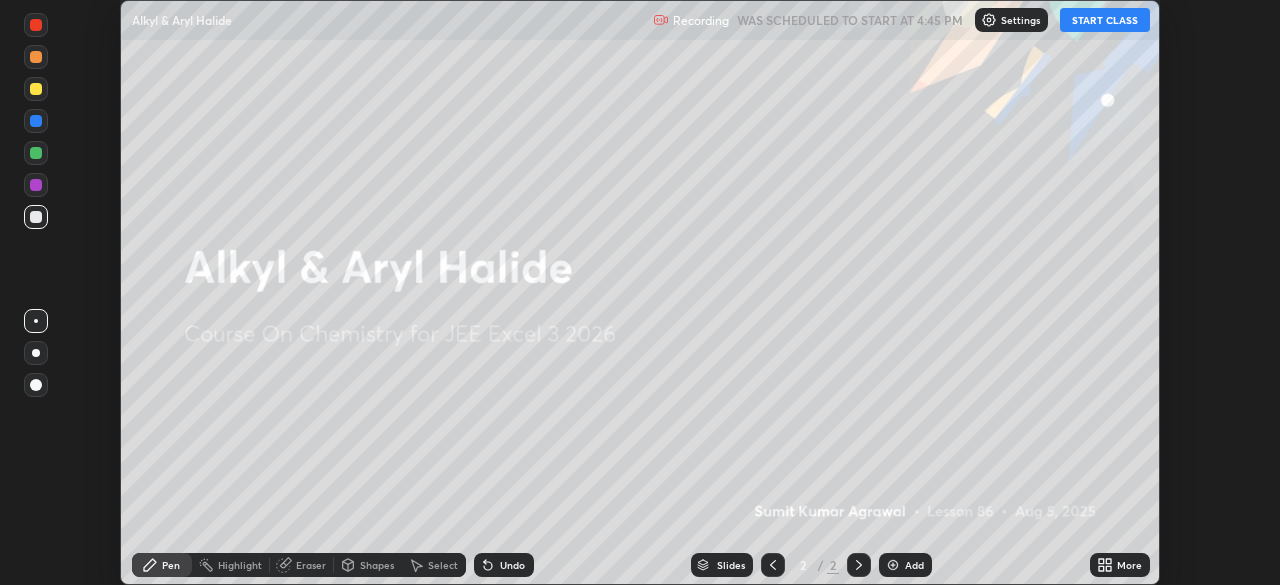 click on "START CLASS" at bounding box center (1105, 20) 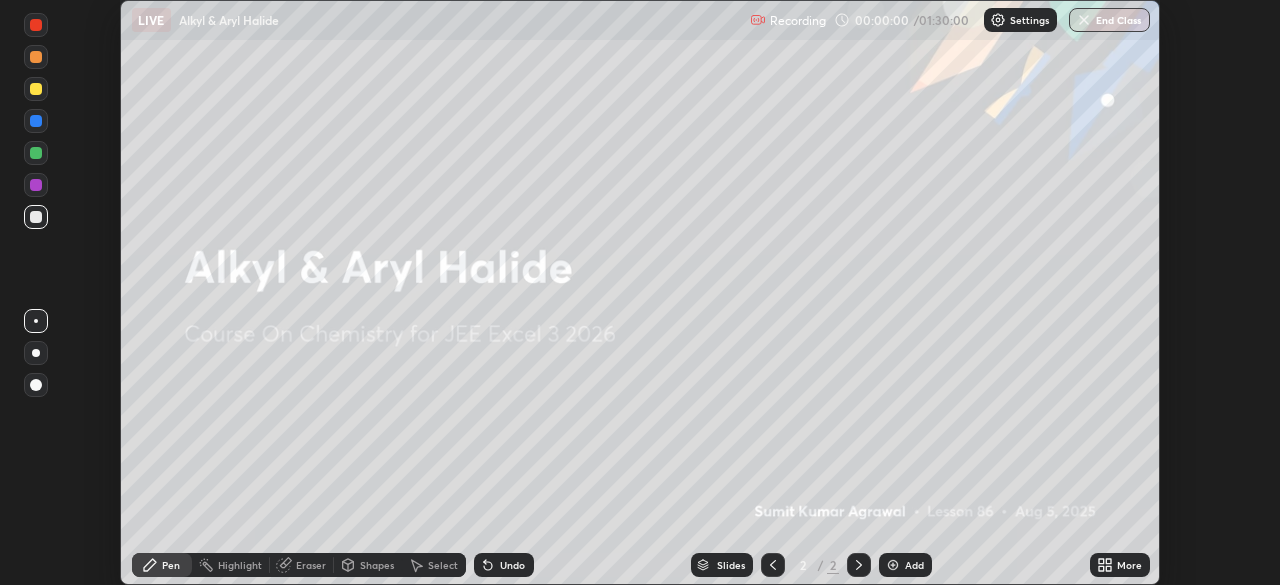 click 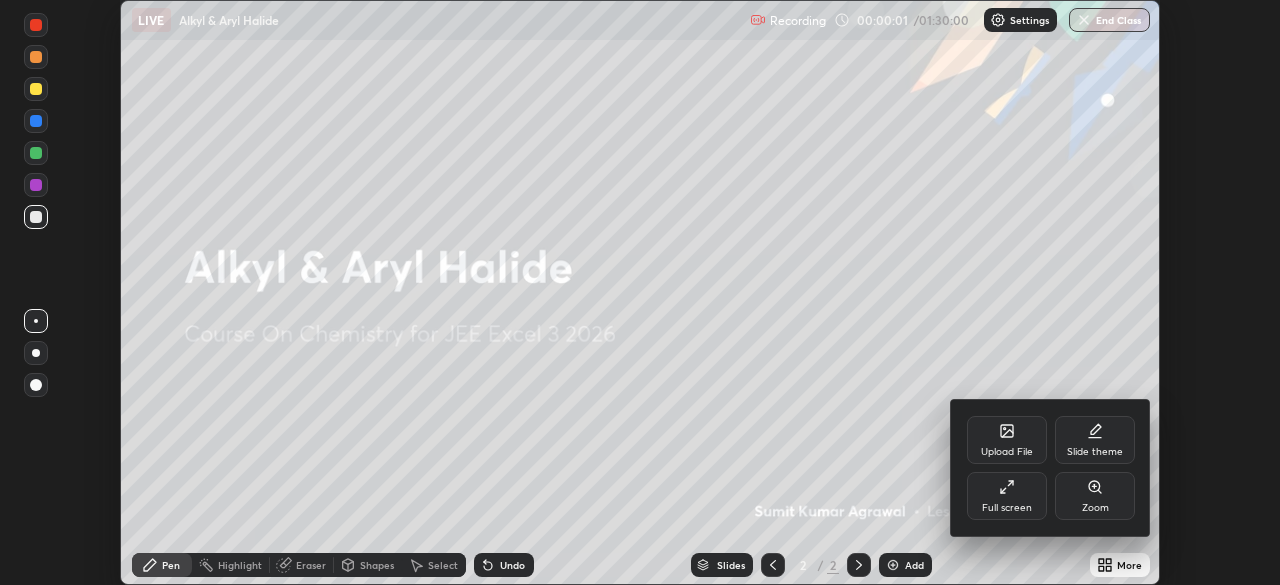 click on "Full screen" at bounding box center (1007, 496) 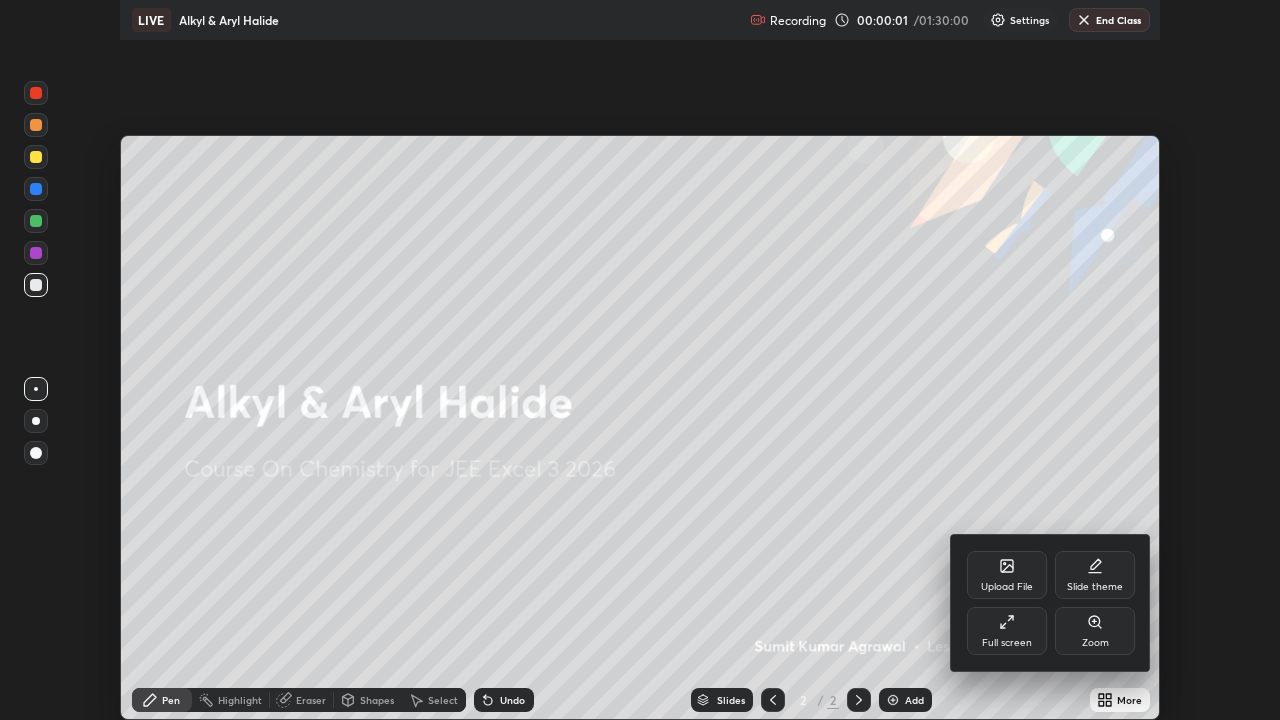 scroll, scrollTop: 99280, scrollLeft: 98720, axis: both 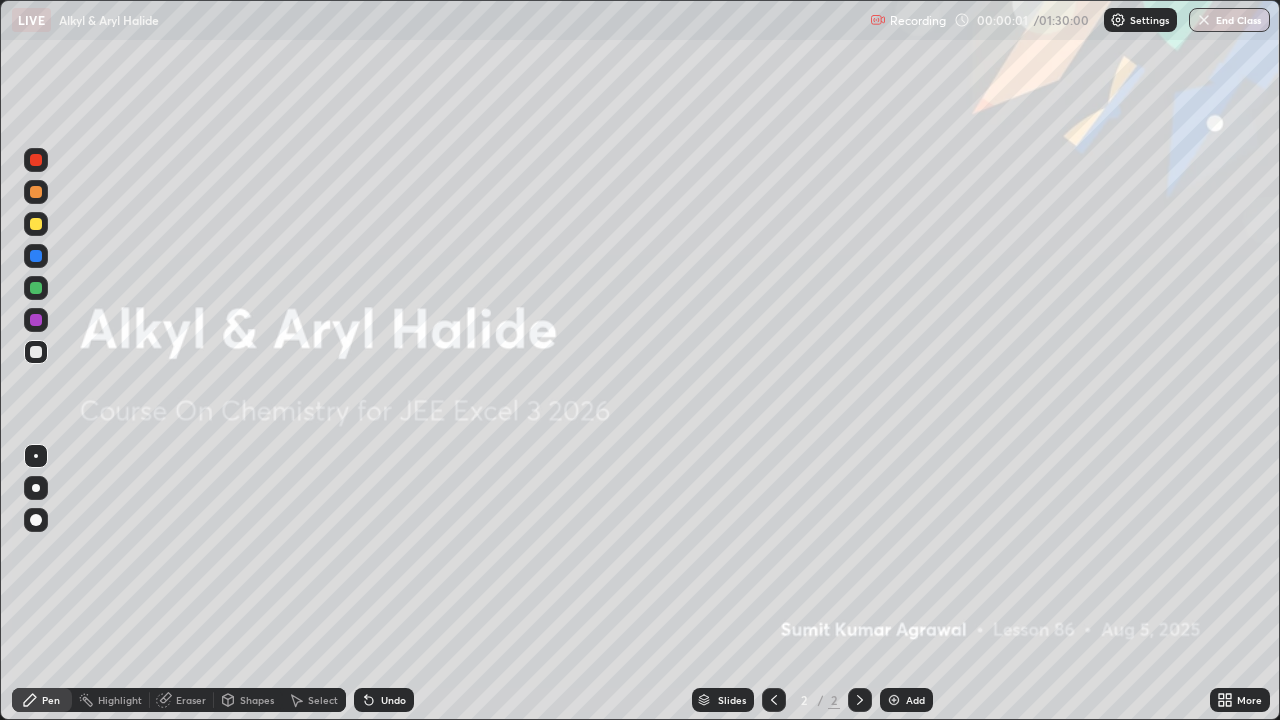 click at bounding box center [894, 700] 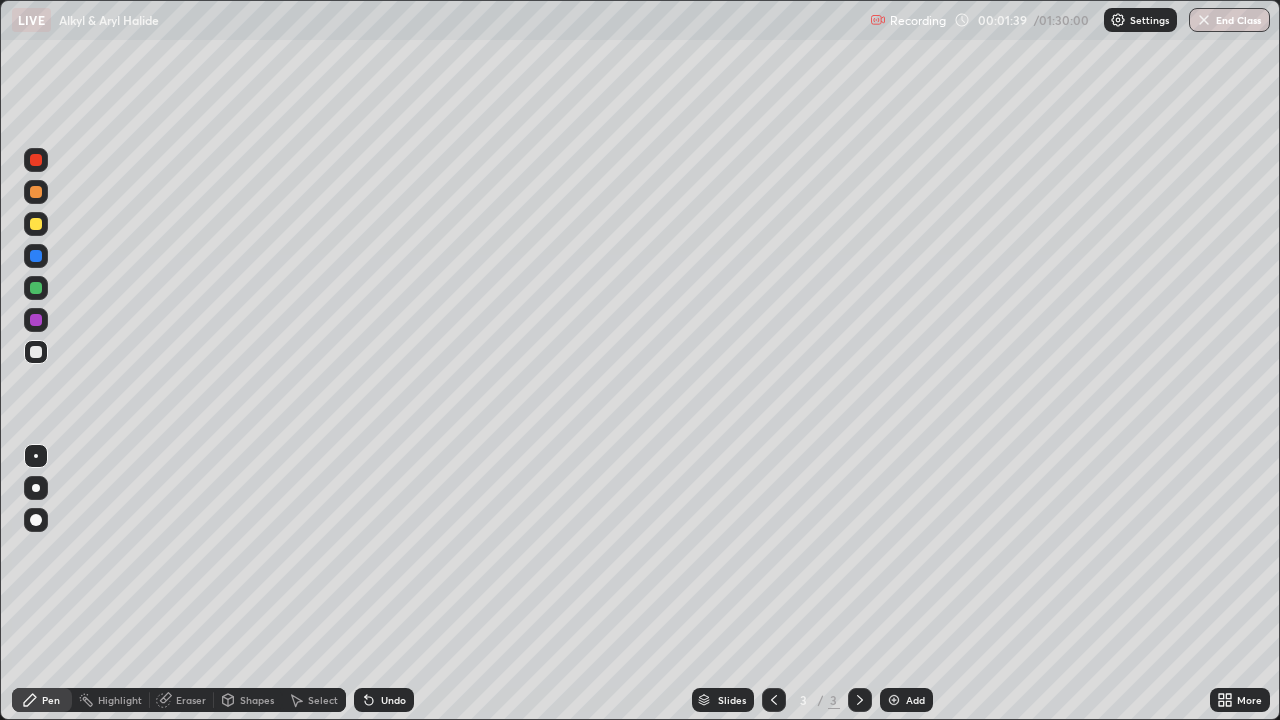 click on "Undo" at bounding box center (384, 700) 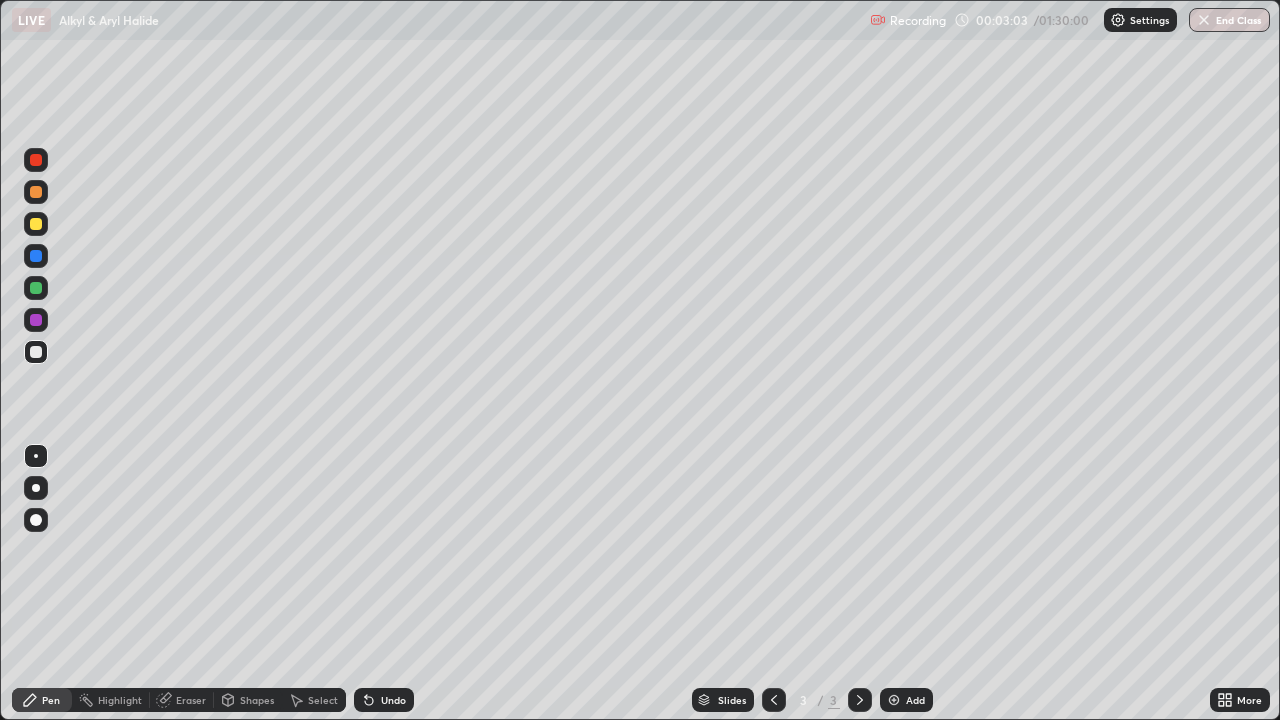 click on "Undo" at bounding box center [384, 700] 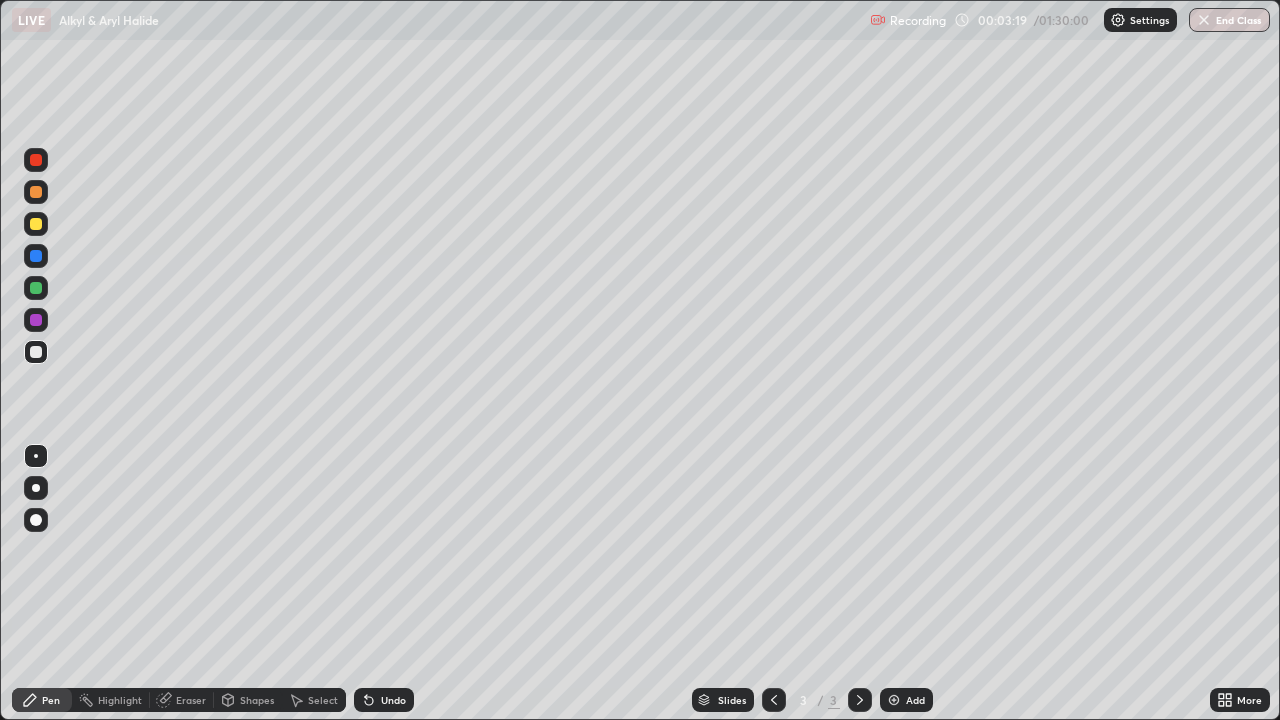 click on "Undo" at bounding box center [393, 700] 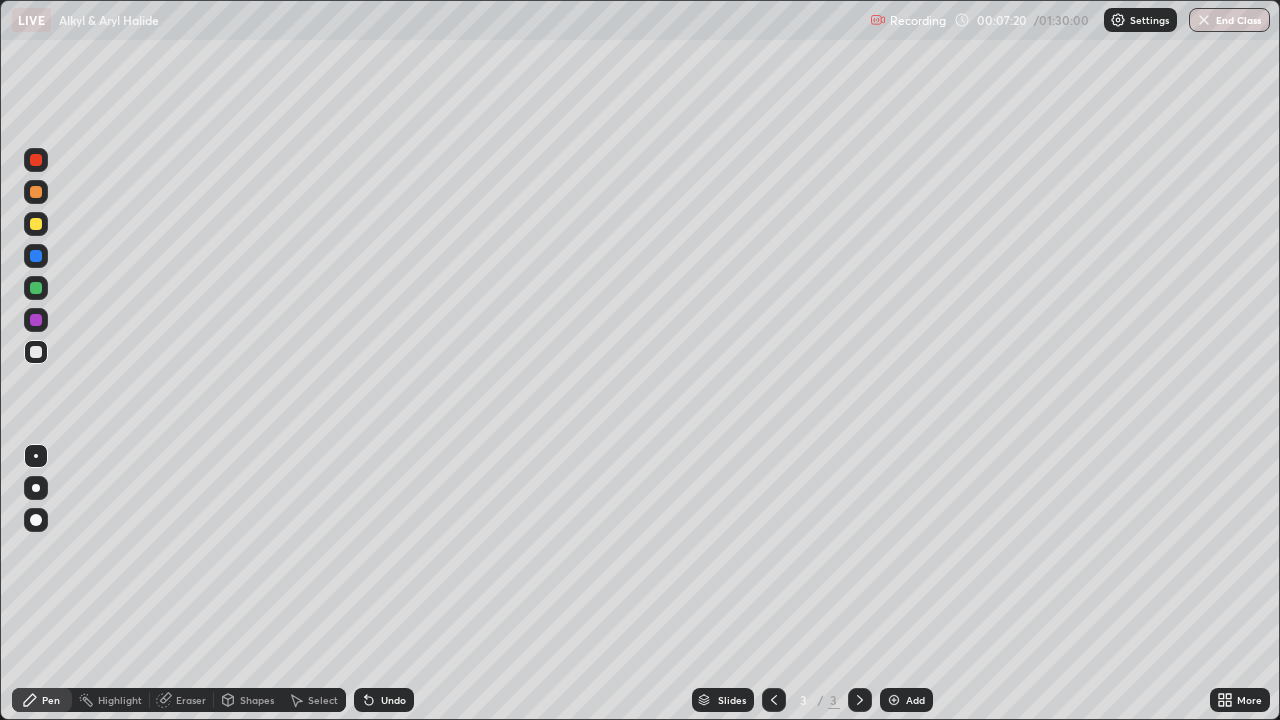 click on "Eraser" at bounding box center (191, 700) 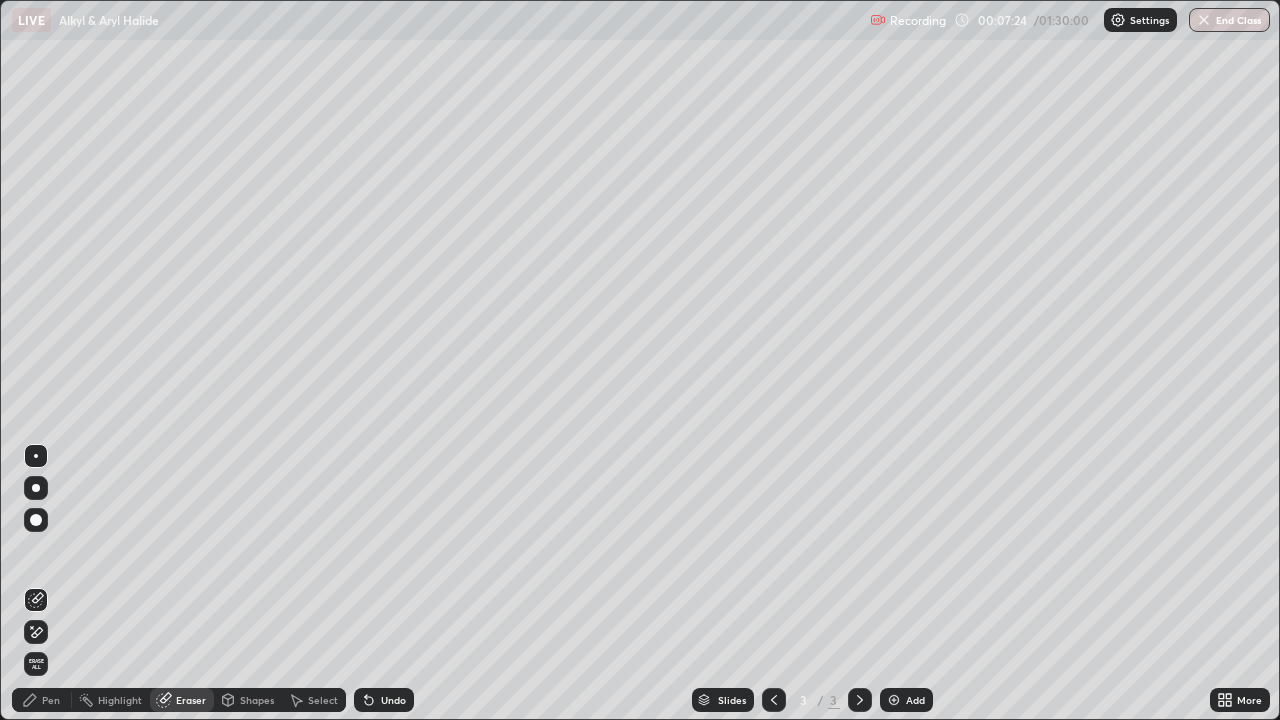 click on "Pen" at bounding box center [42, 700] 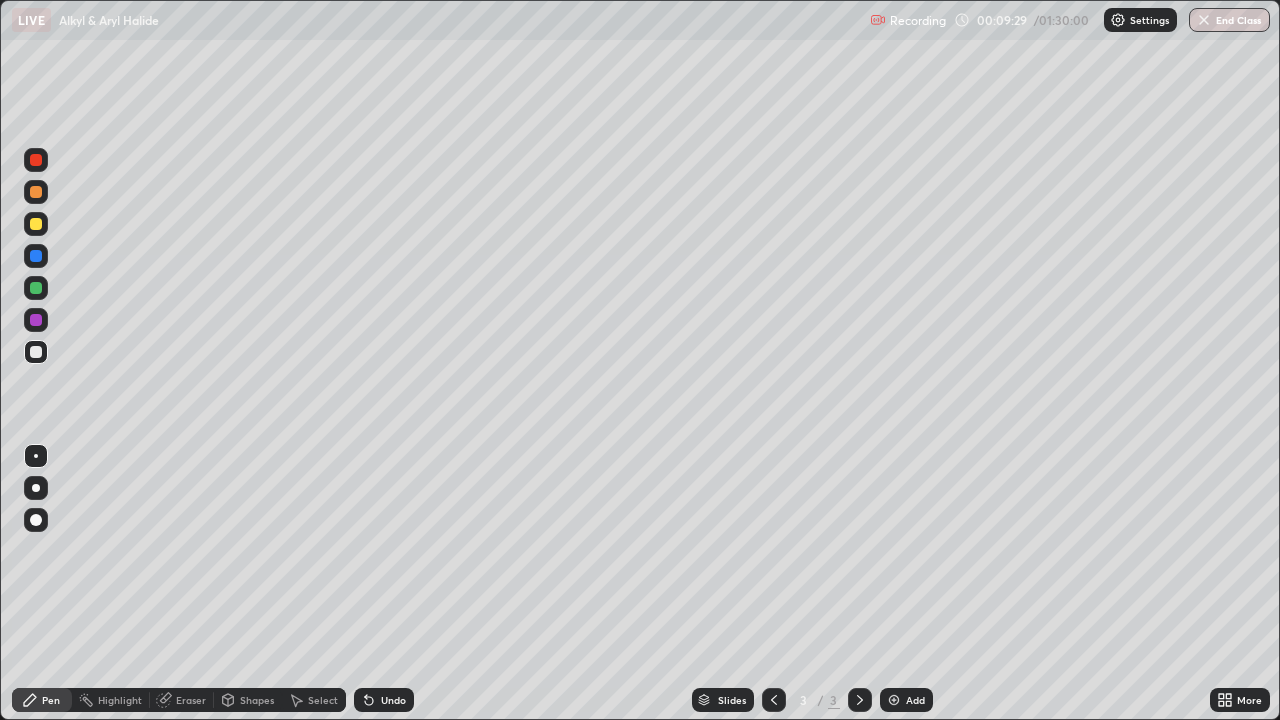 click on "Add" at bounding box center [906, 700] 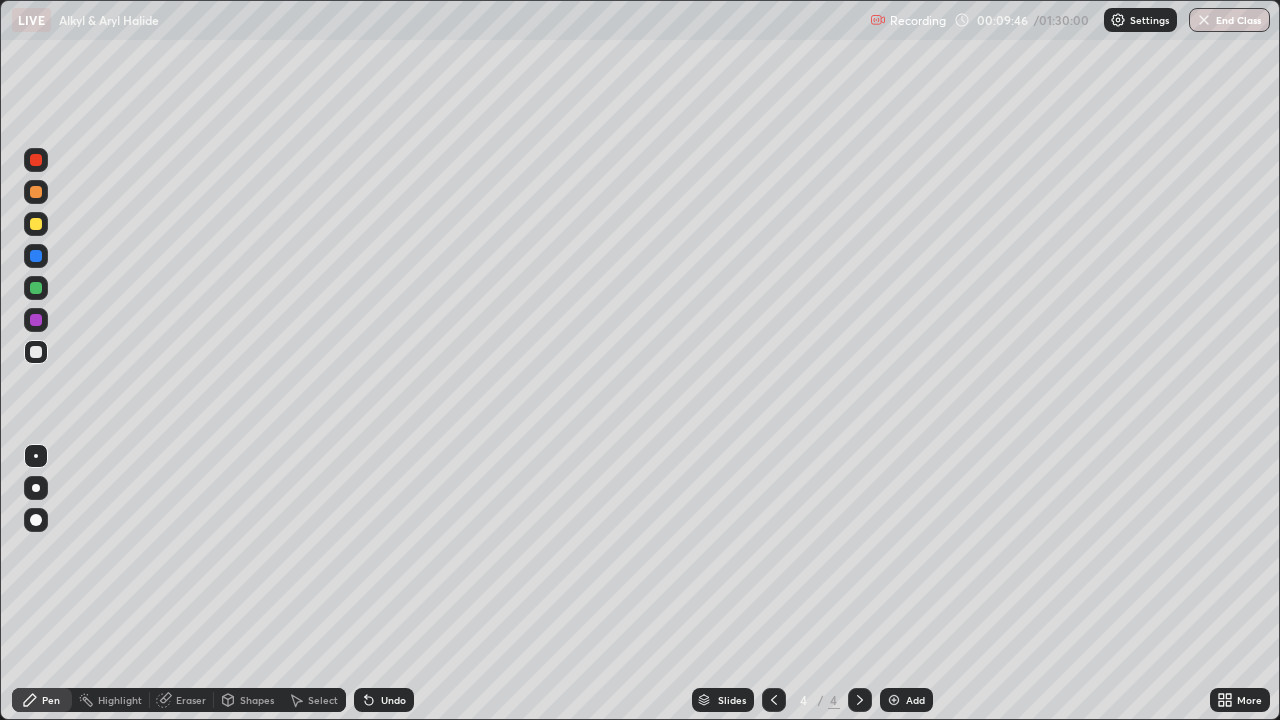 click 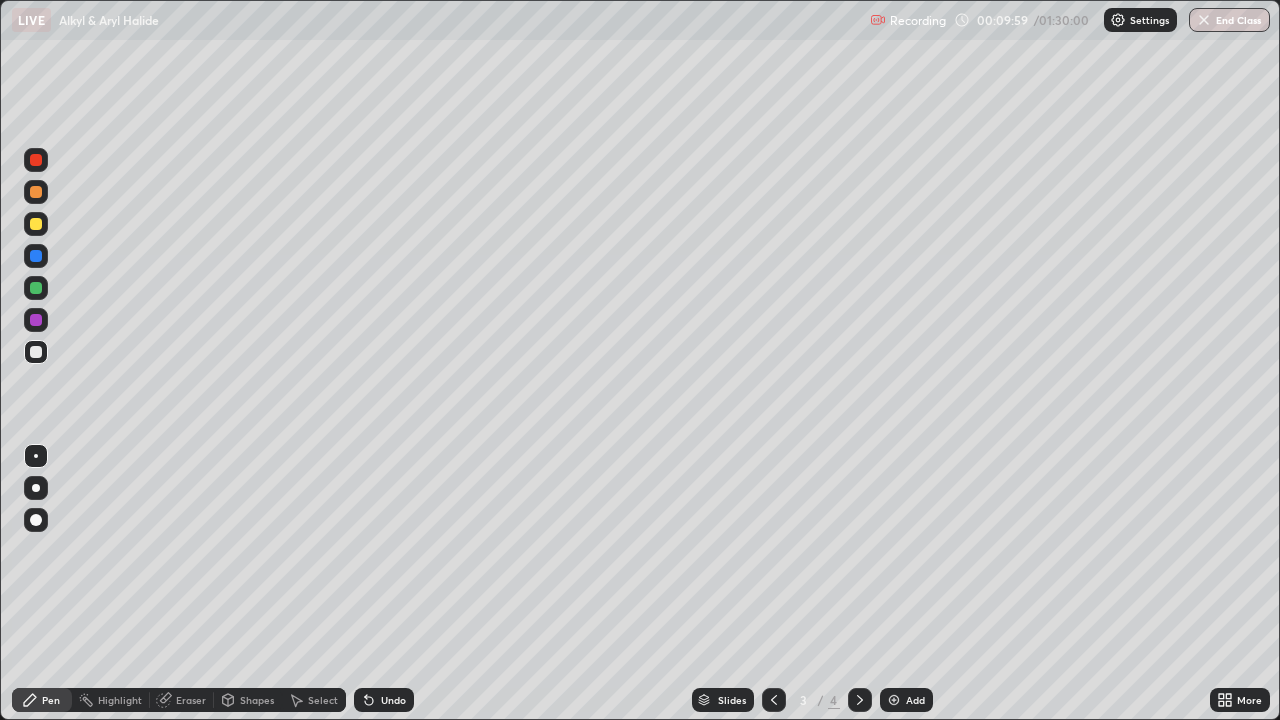 click 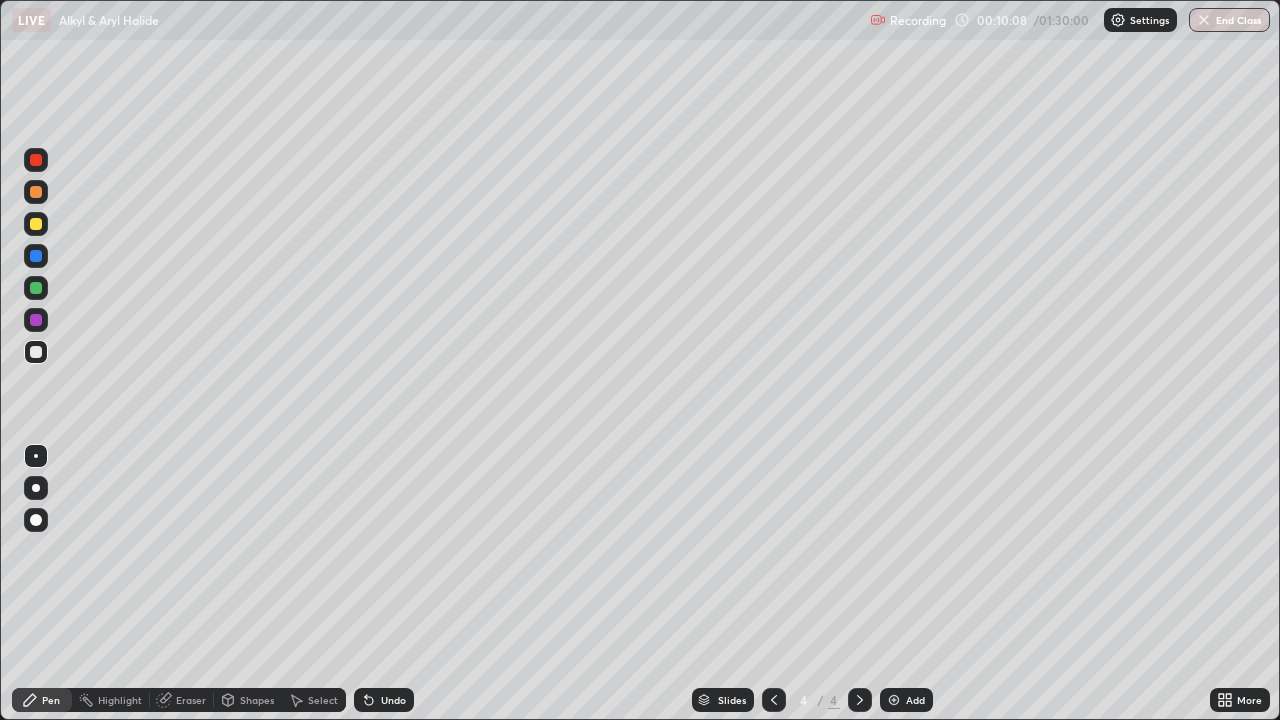 click on "Eraser" at bounding box center [191, 700] 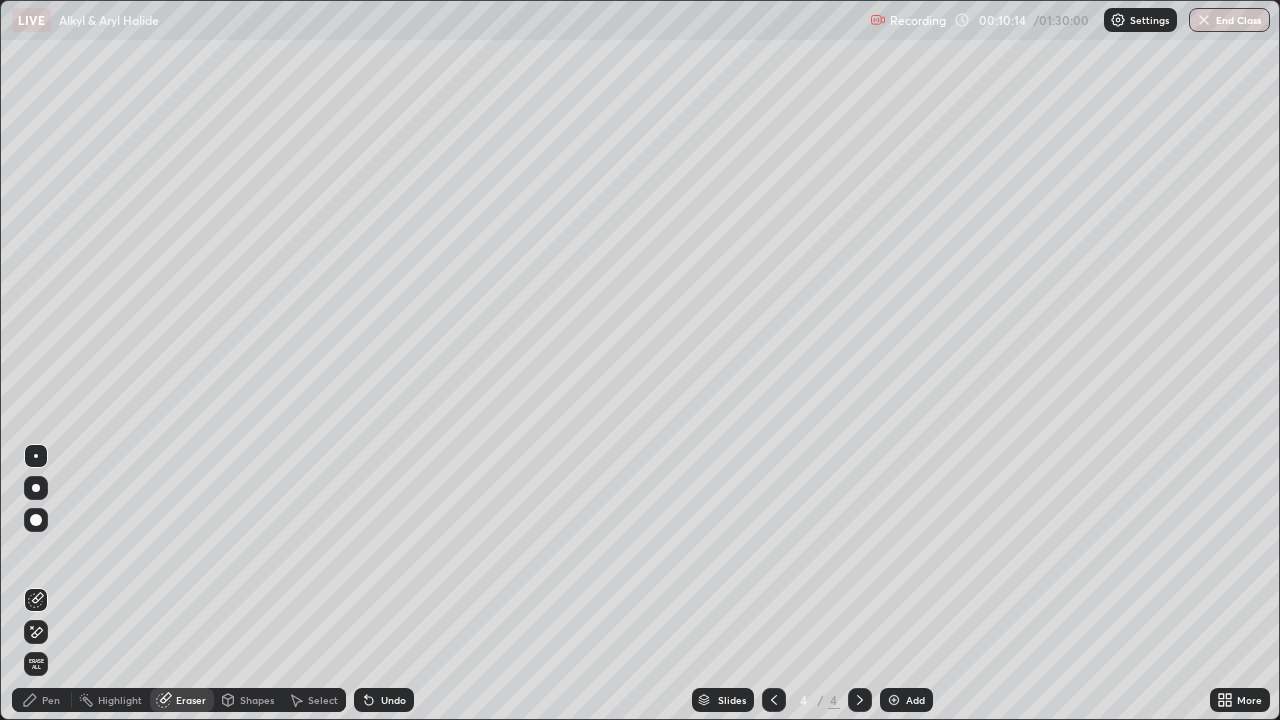 click on "Pen" at bounding box center (42, 700) 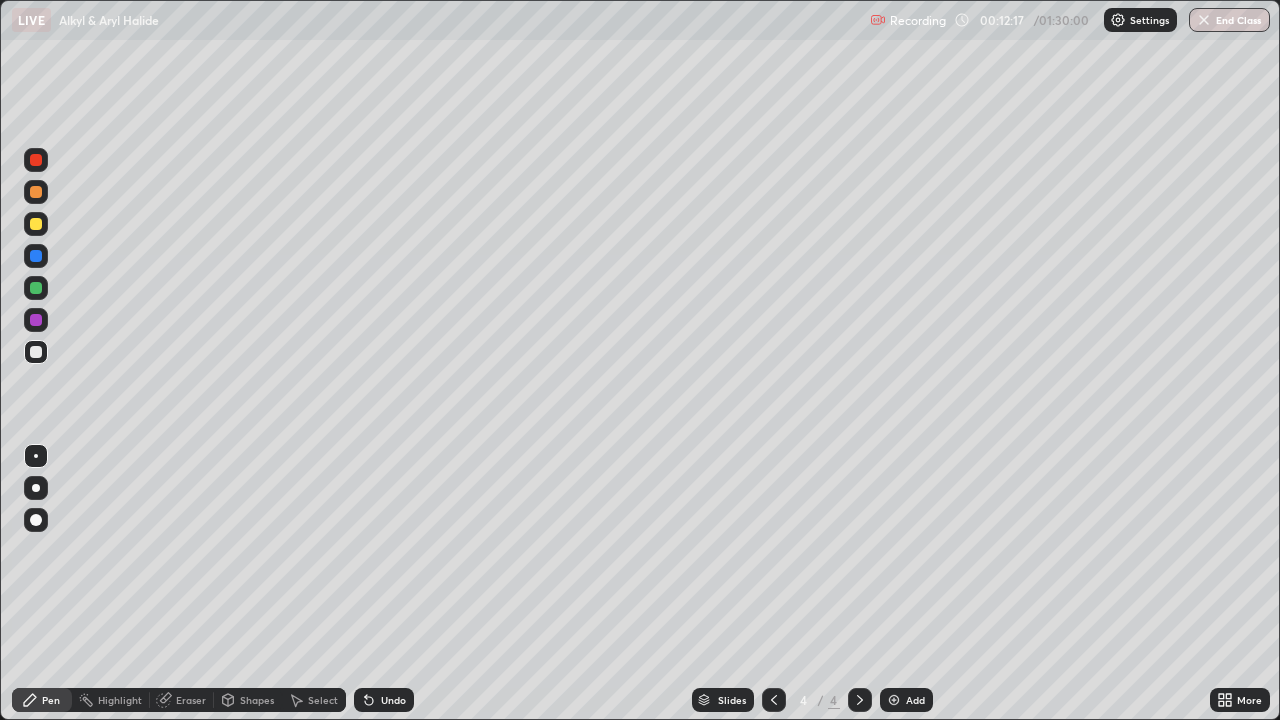 click on "Undo" at bounding box center (393, 700) 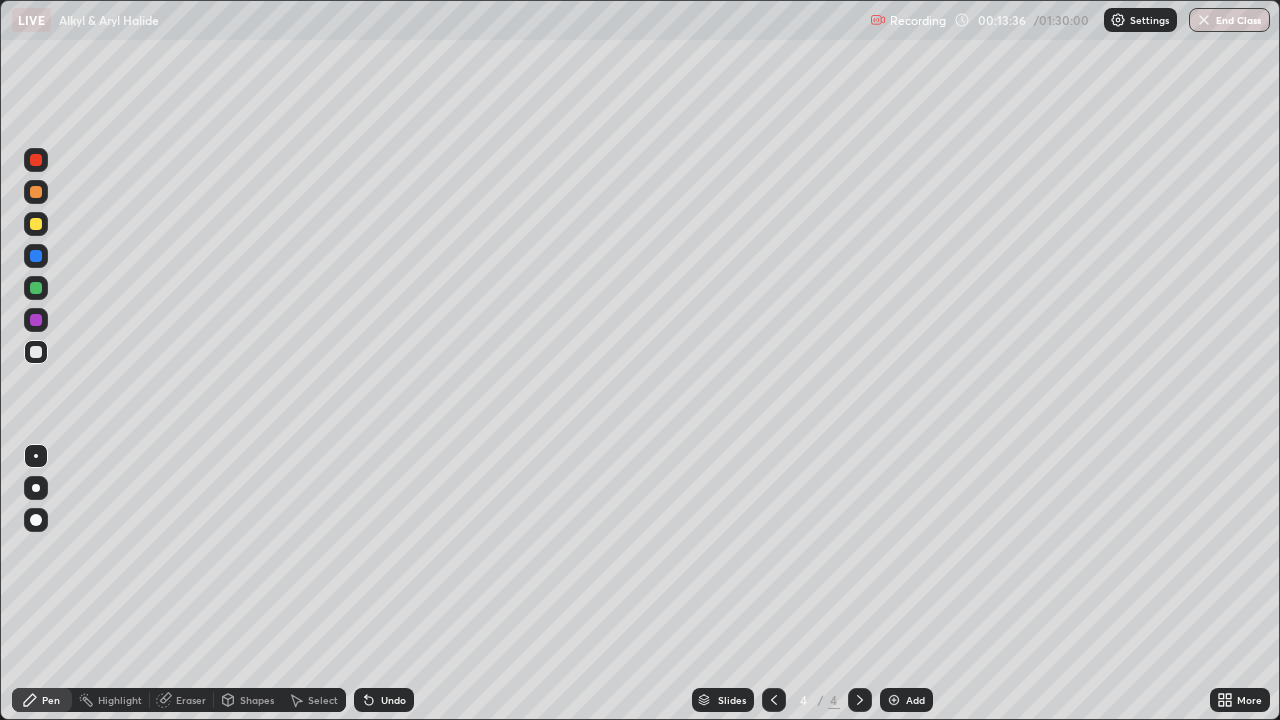 click on "Undo" at bounding box center (393, 700) 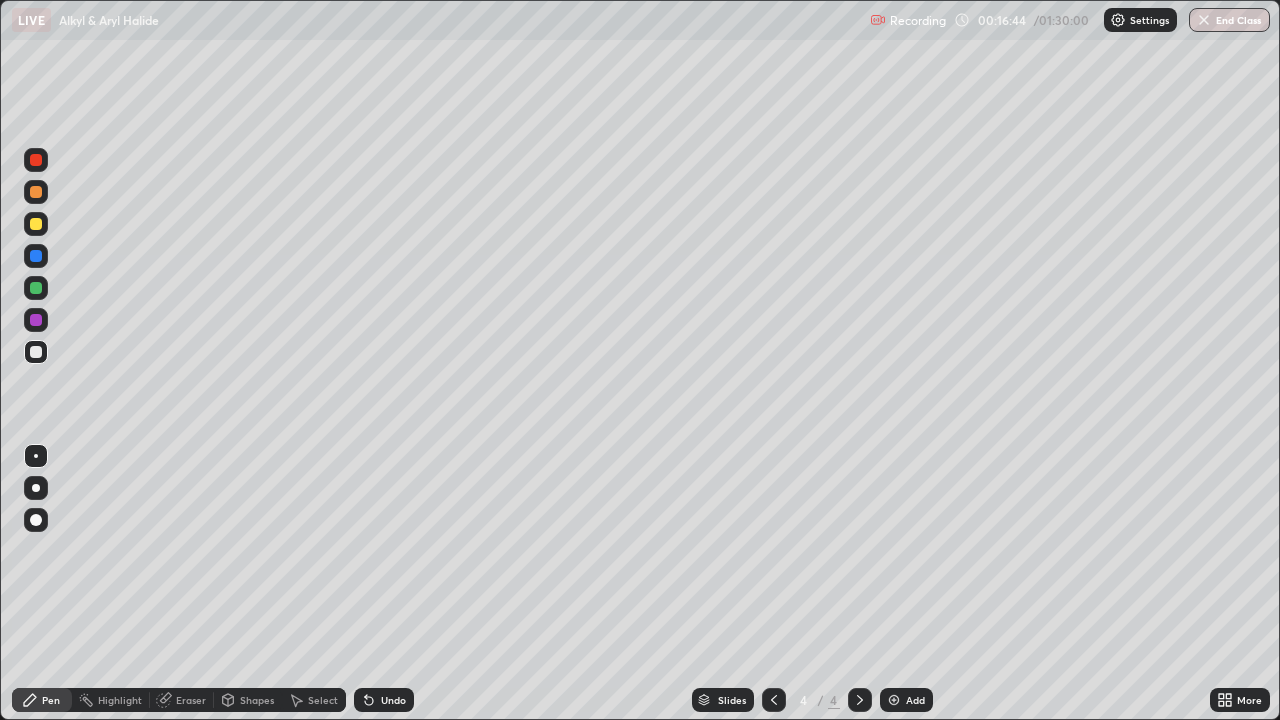 click on "Add" at bounding box center (915, 700) 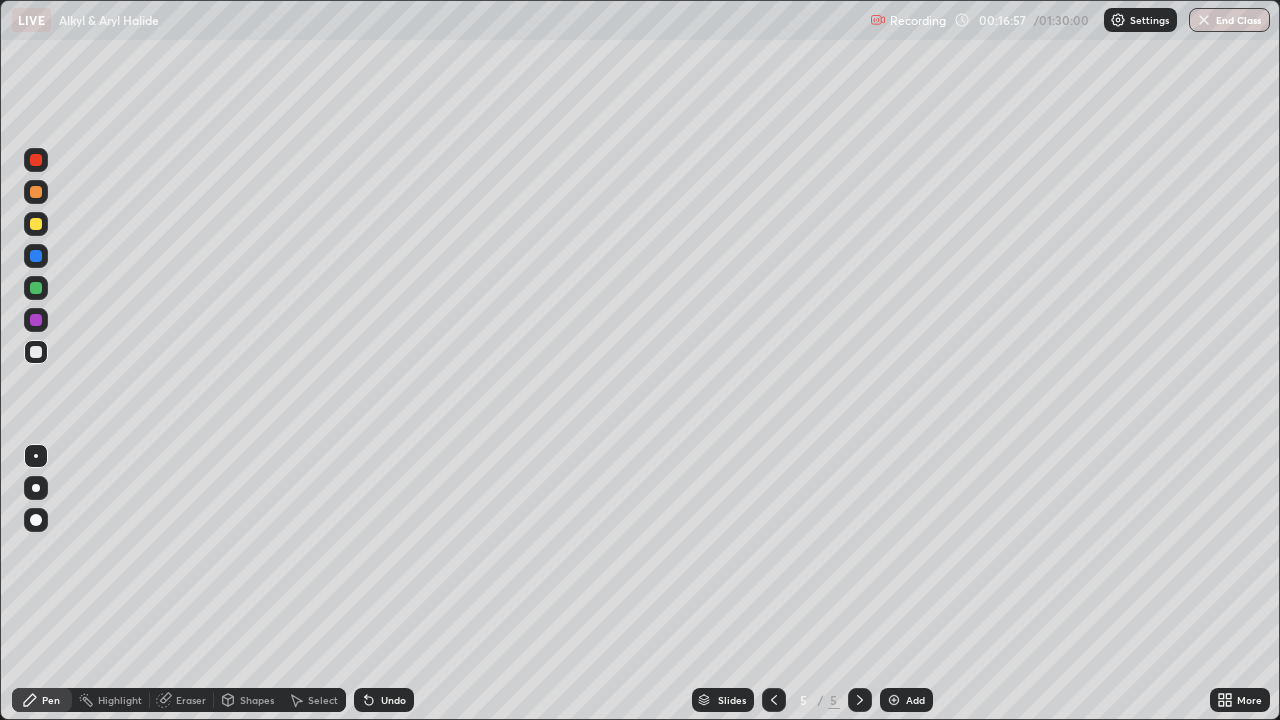 click on "Undo" at bounding box center (384, 700) 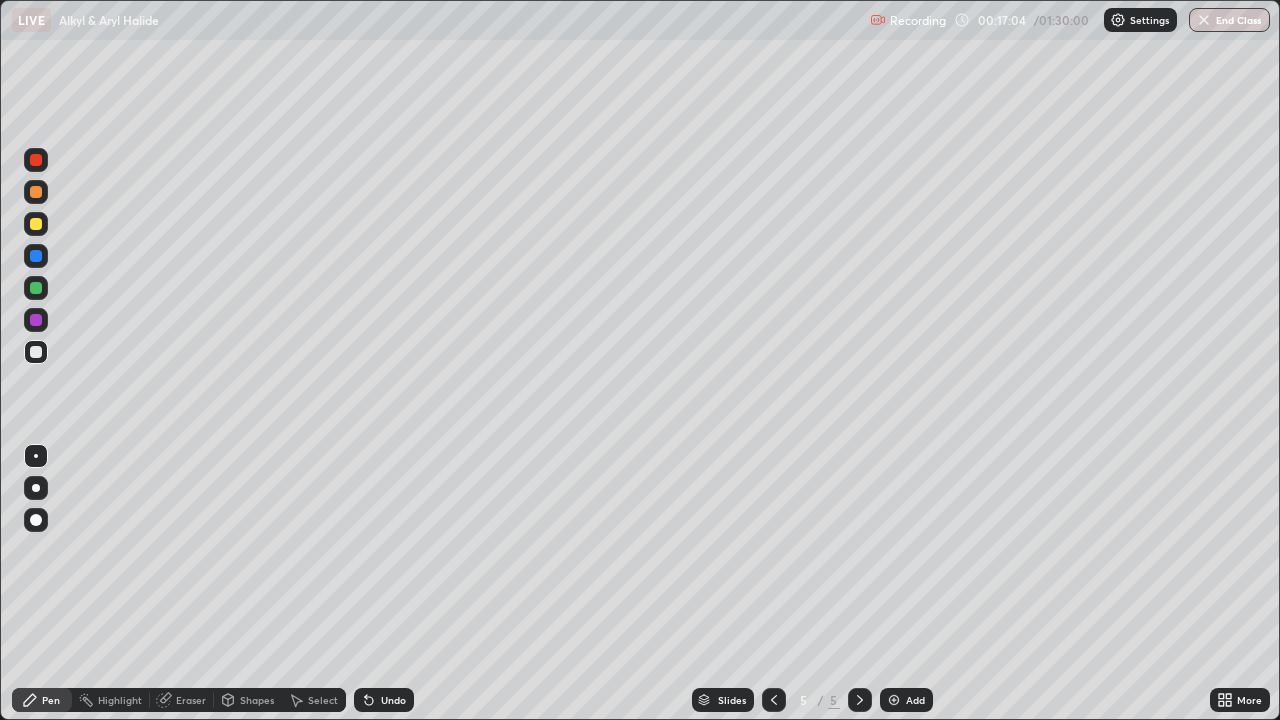 click on "Undo" at bounding box center [393, 700] 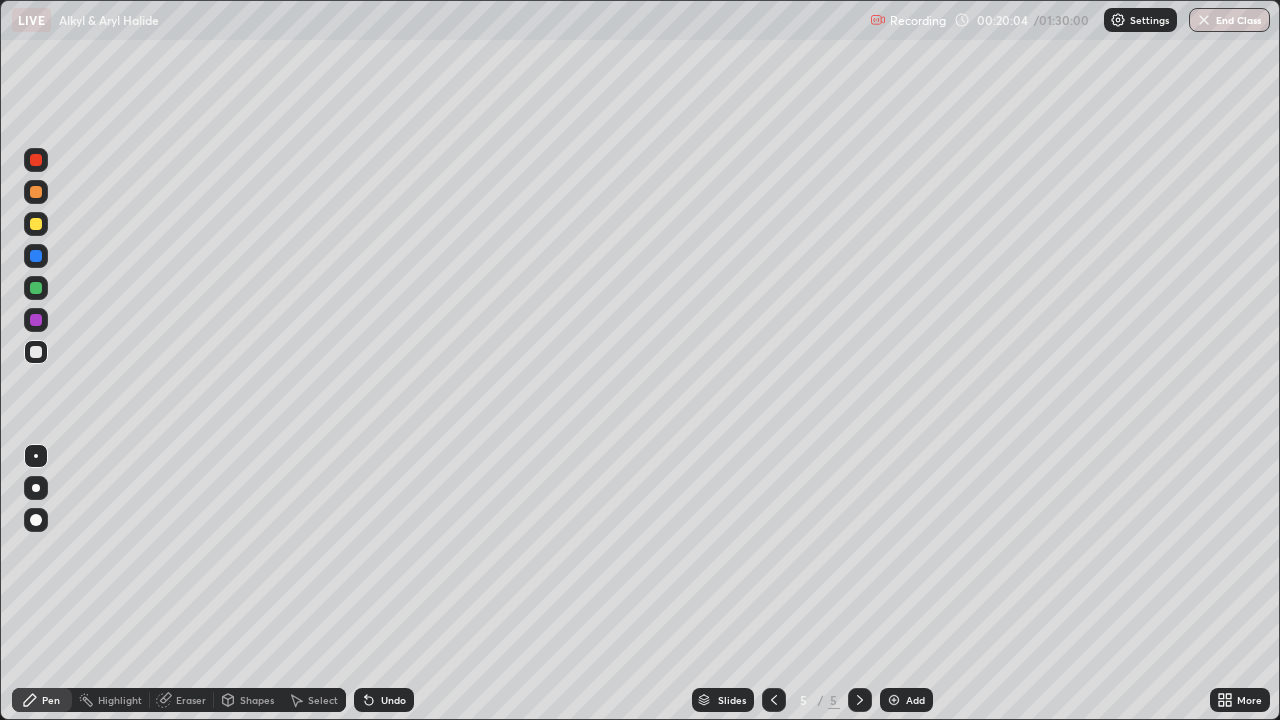 click on "Undo" at bounding box center (384, 700) 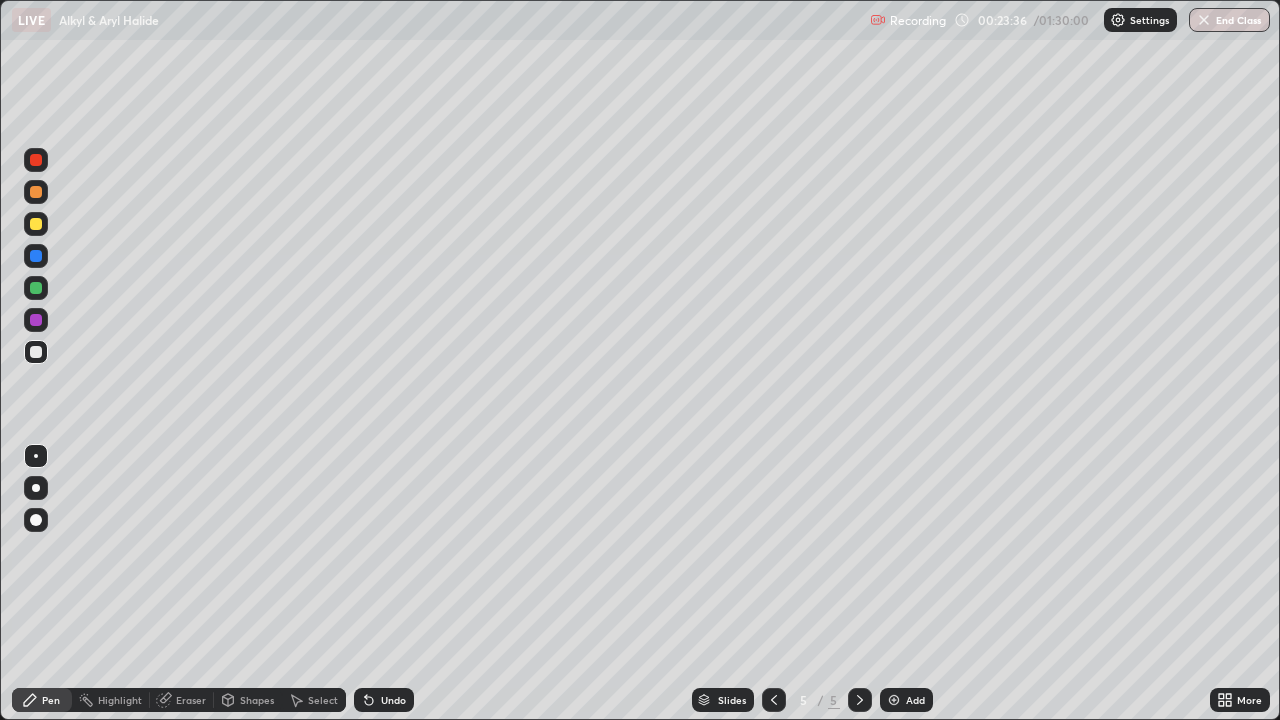 click 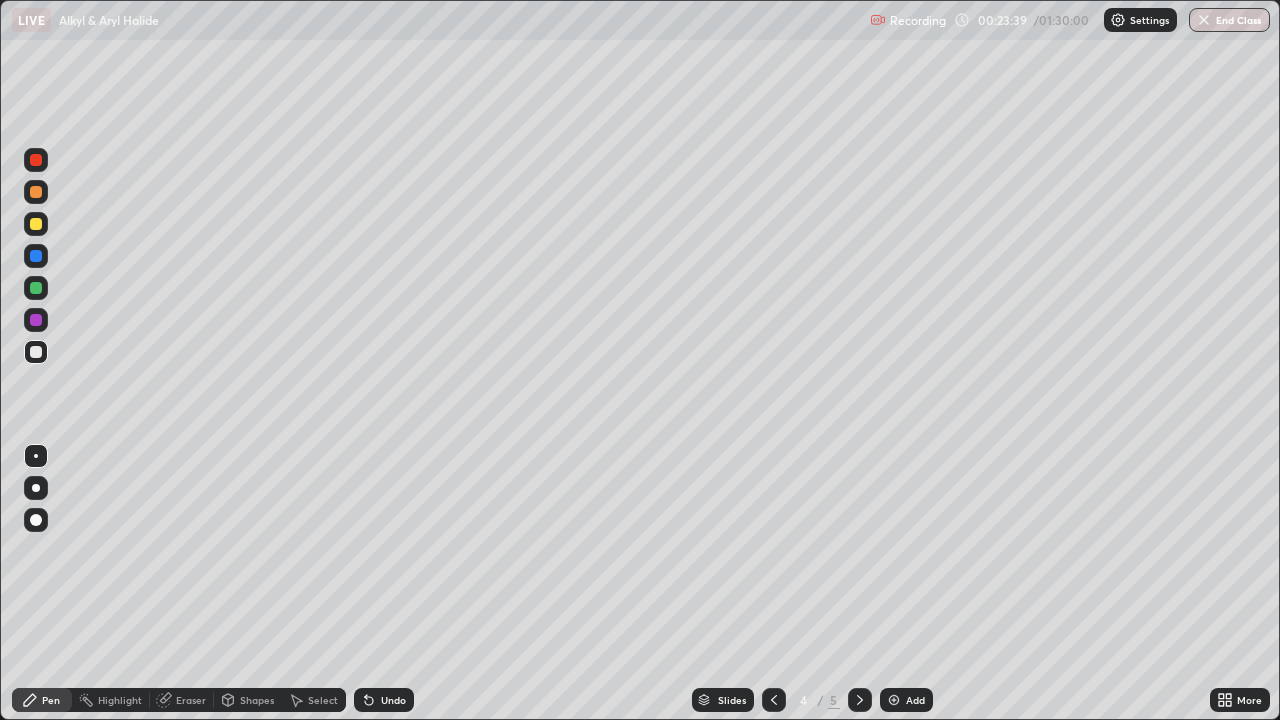 click 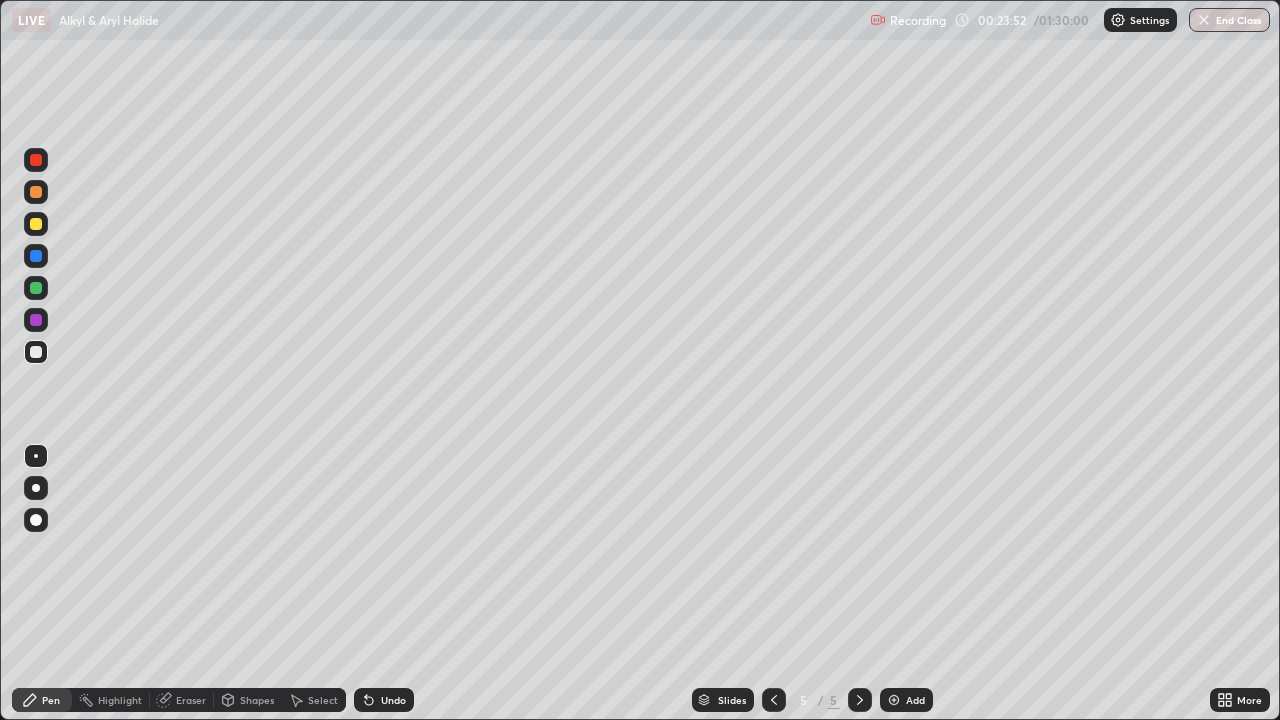 click on "Eraser" at bounding box center (191, 700) 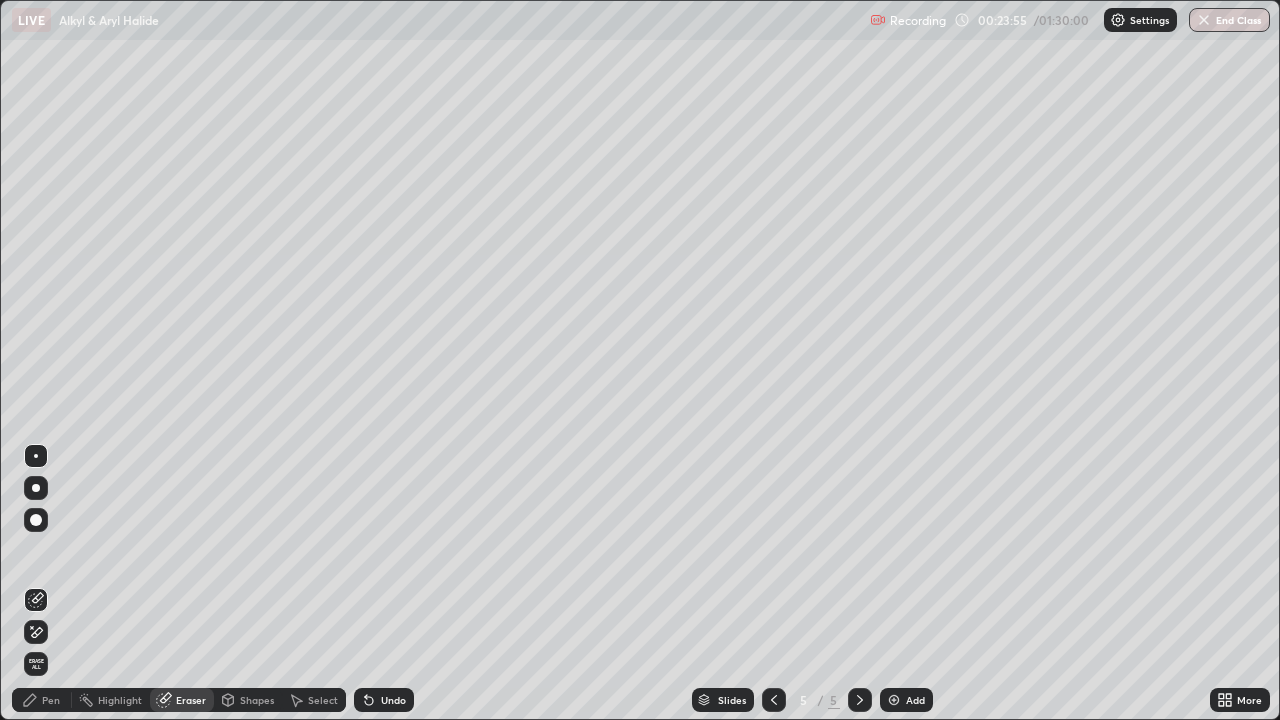 click on "Pen" at bounding box center [42, 700] 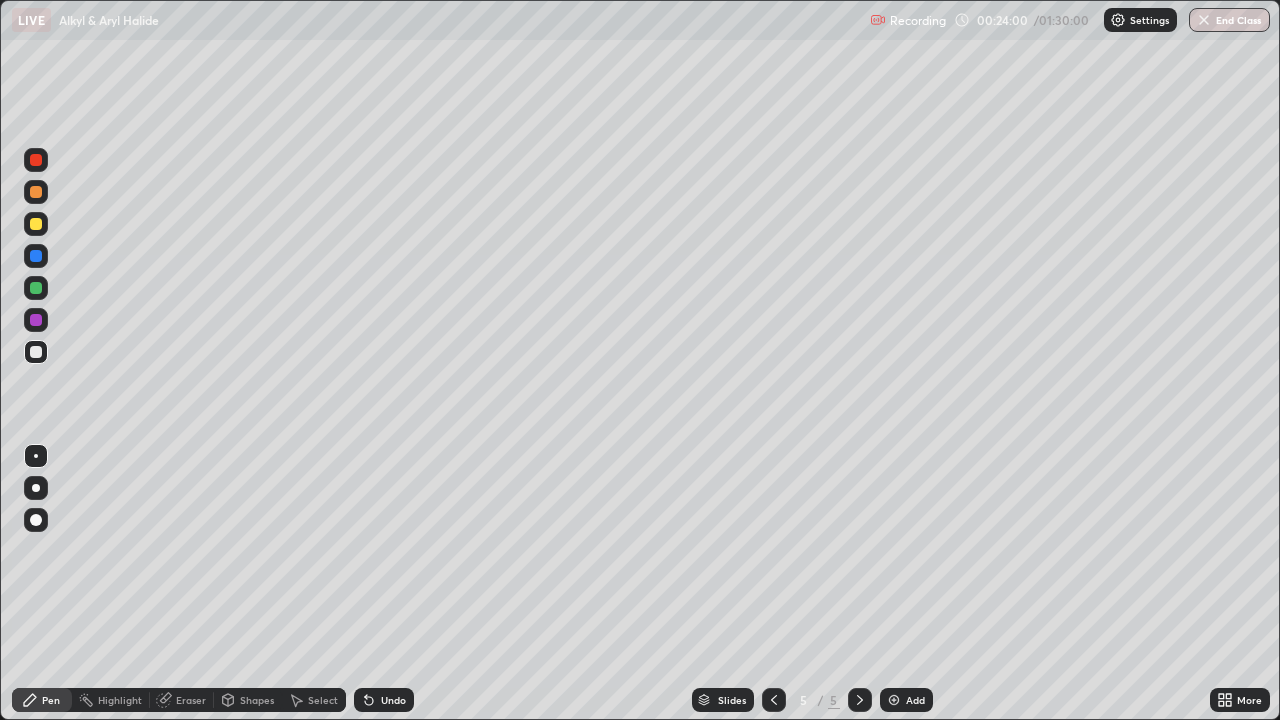 click 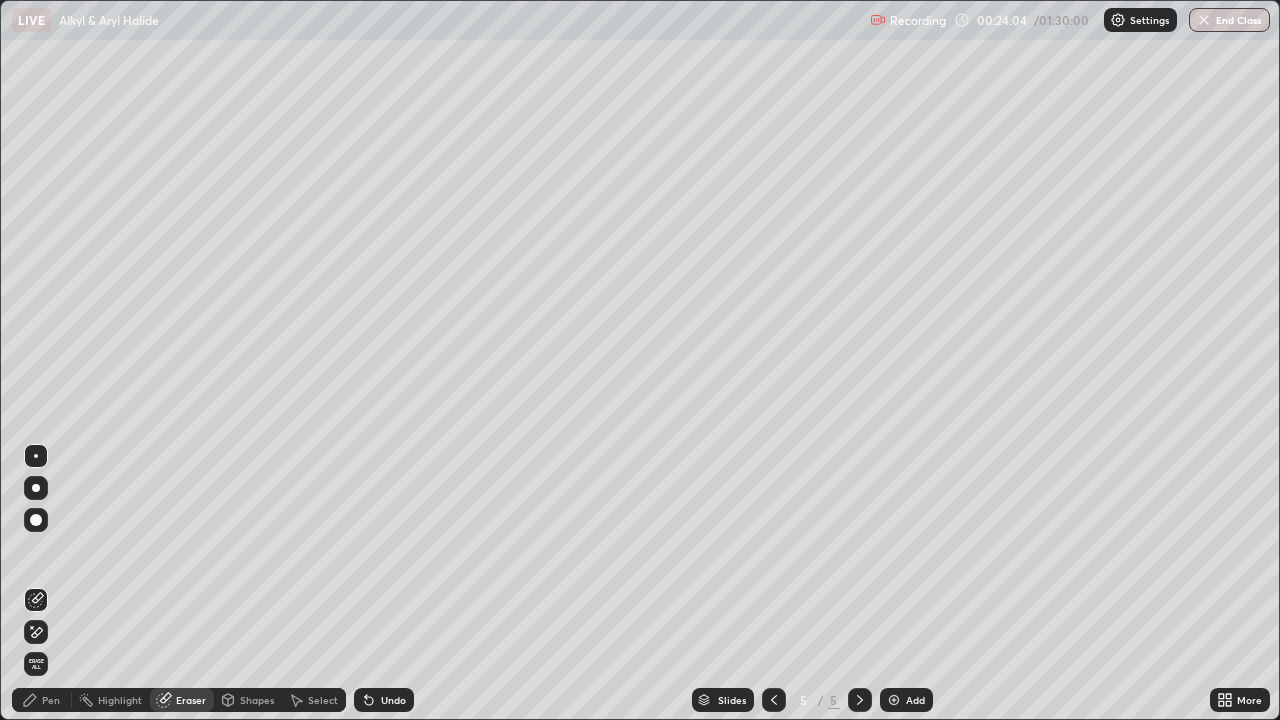click on "Pen" at bounding box center [51, 700] 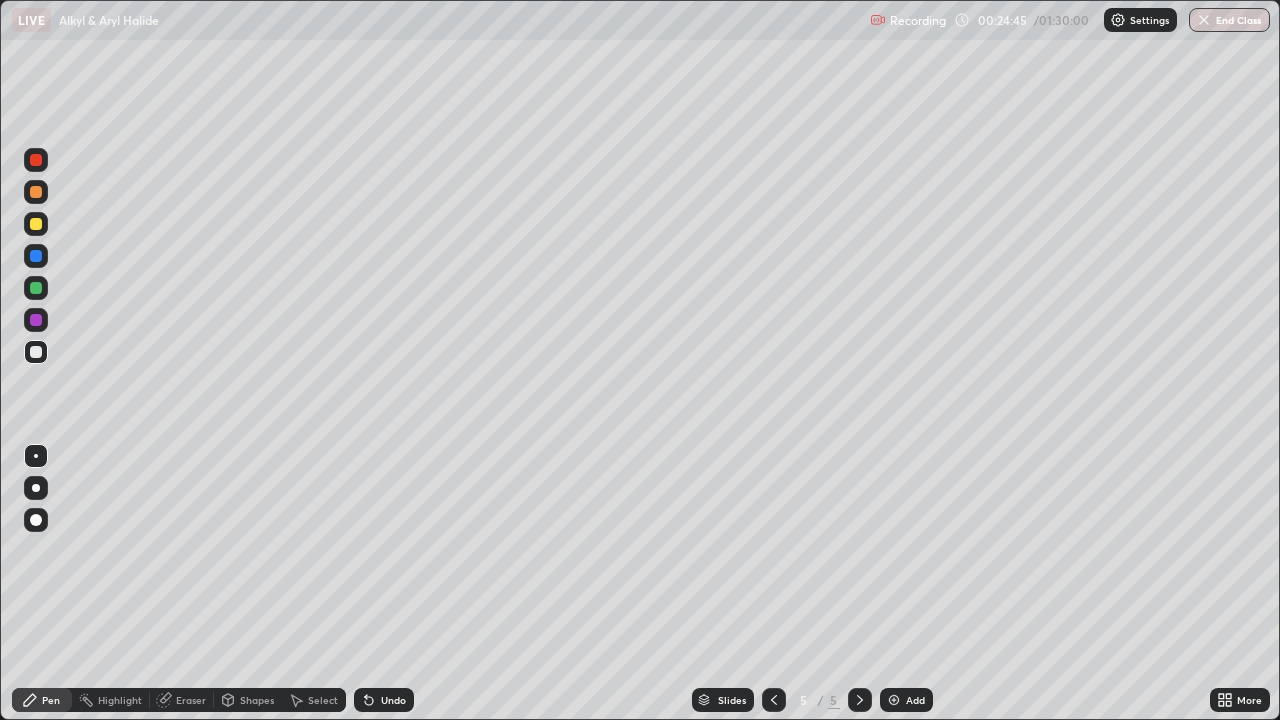 click on "Eraser" at bounding box center (191, 700) 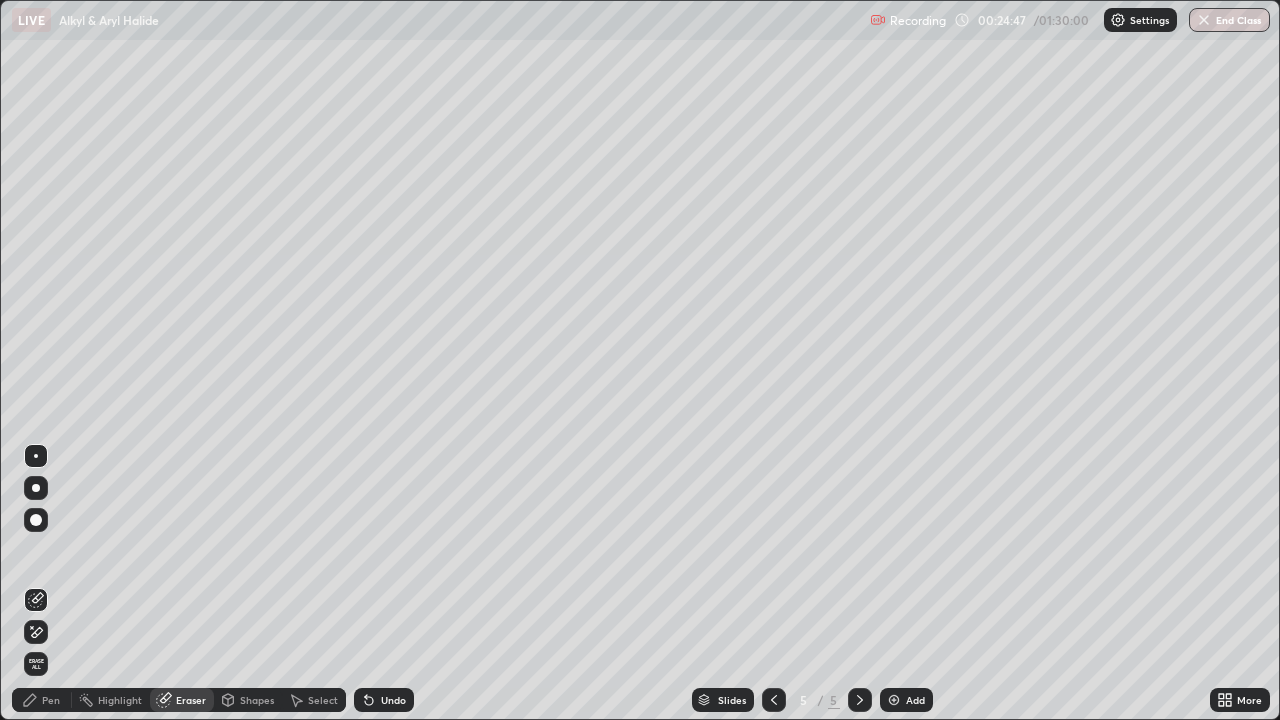 click on "Pen" at bounding box center (51, 700) 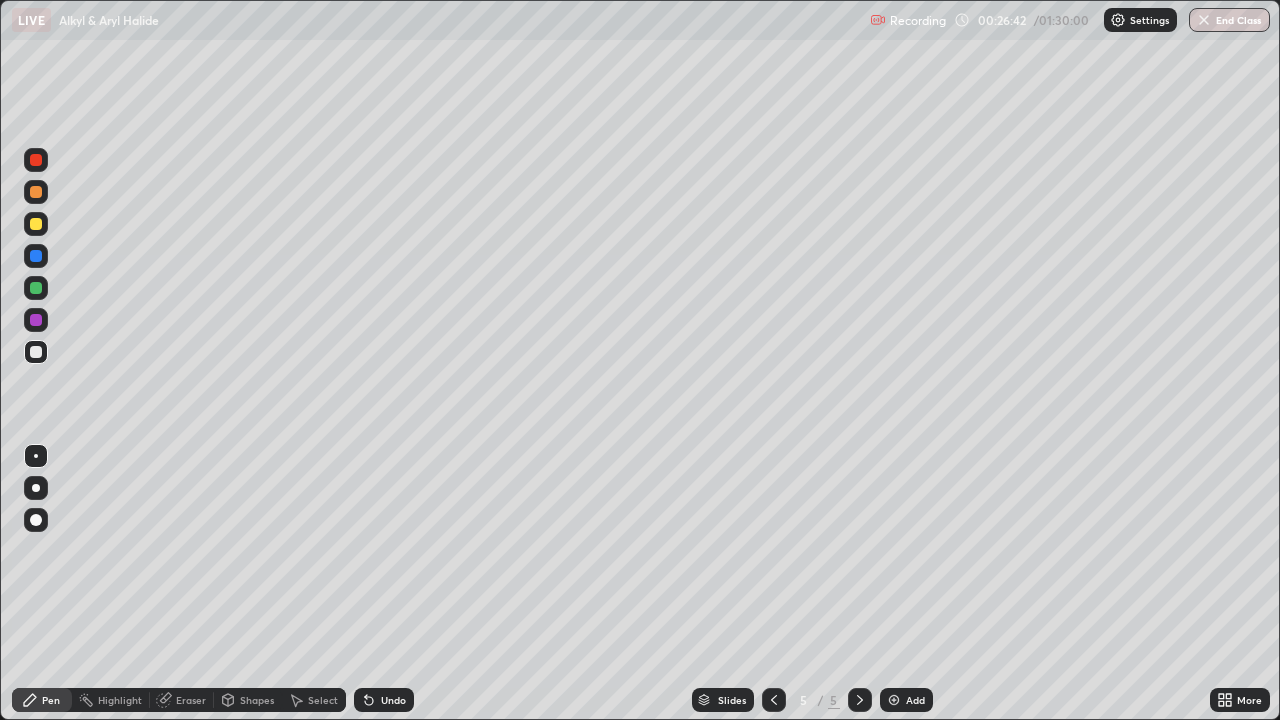 click on "Add" at bounding box center (915, 700) 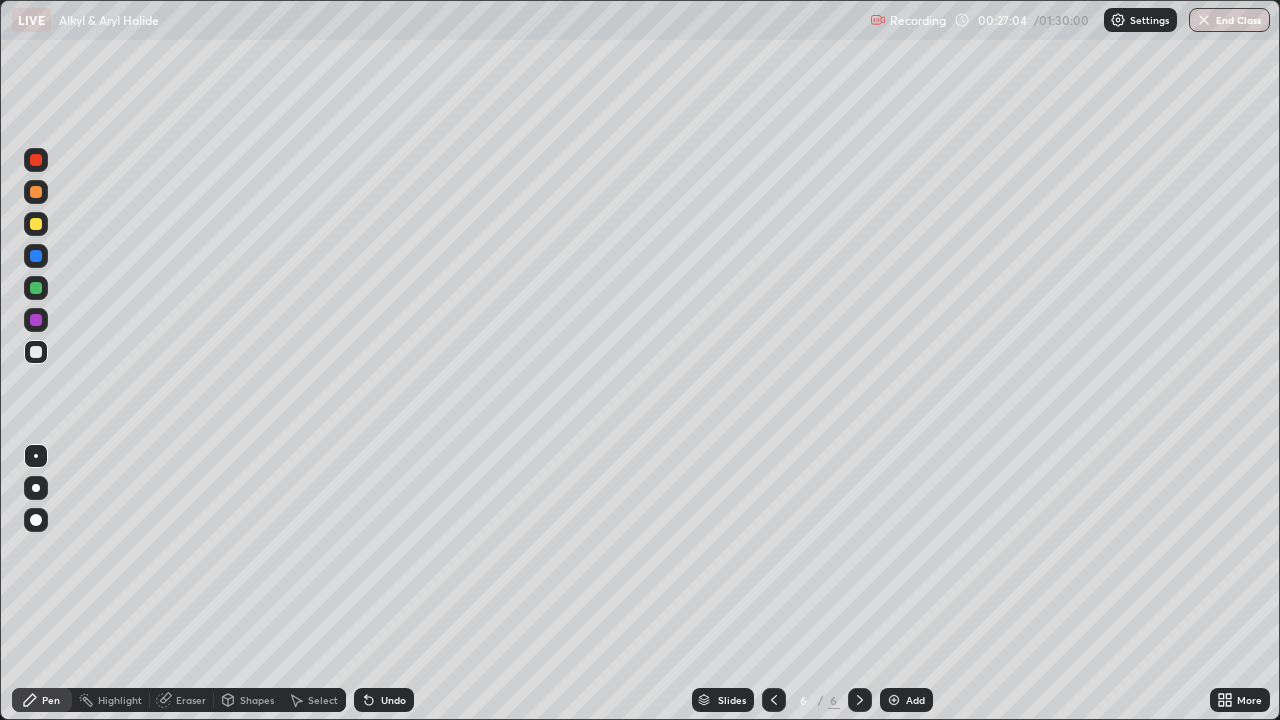 click on "Undo" at bounding box center (384, 700) 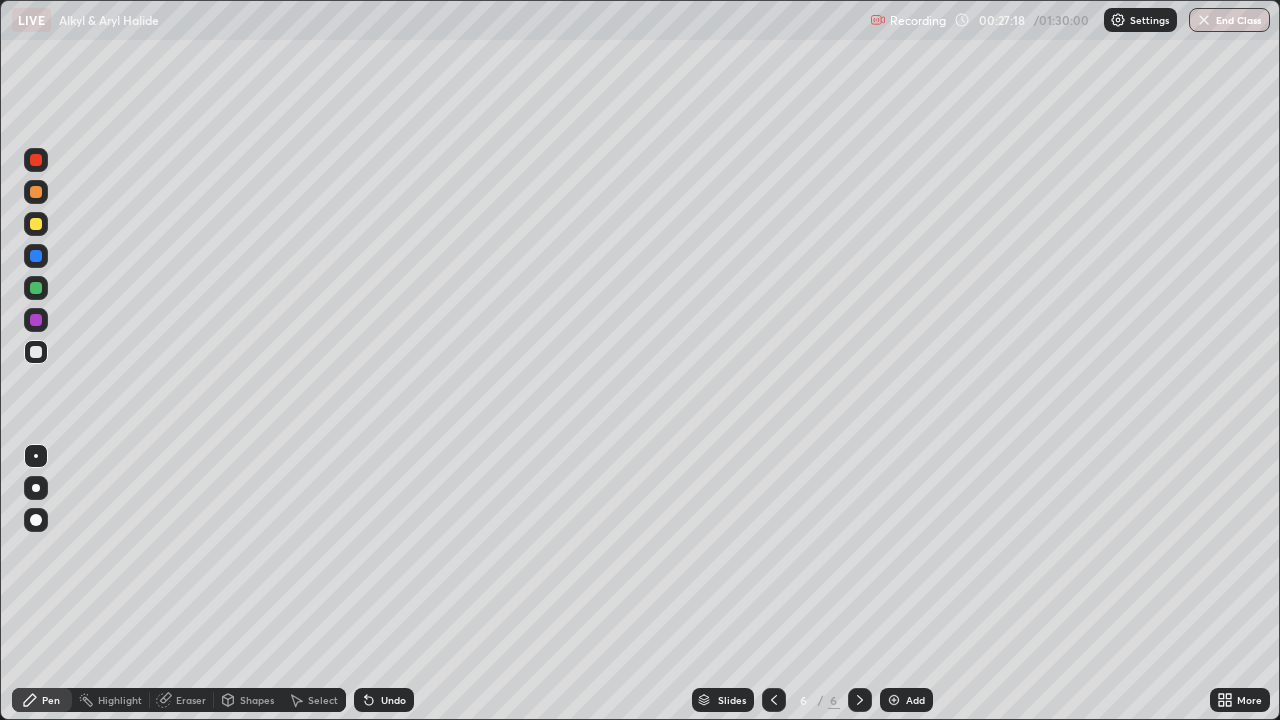 click 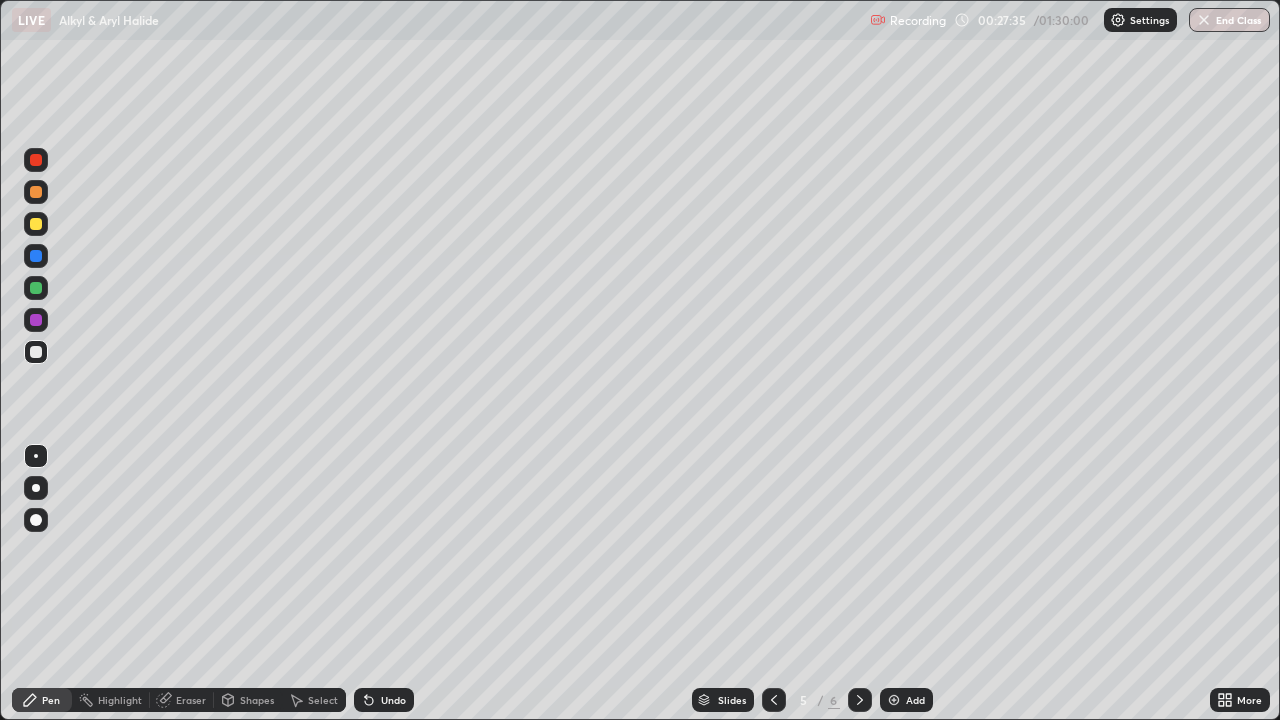 click 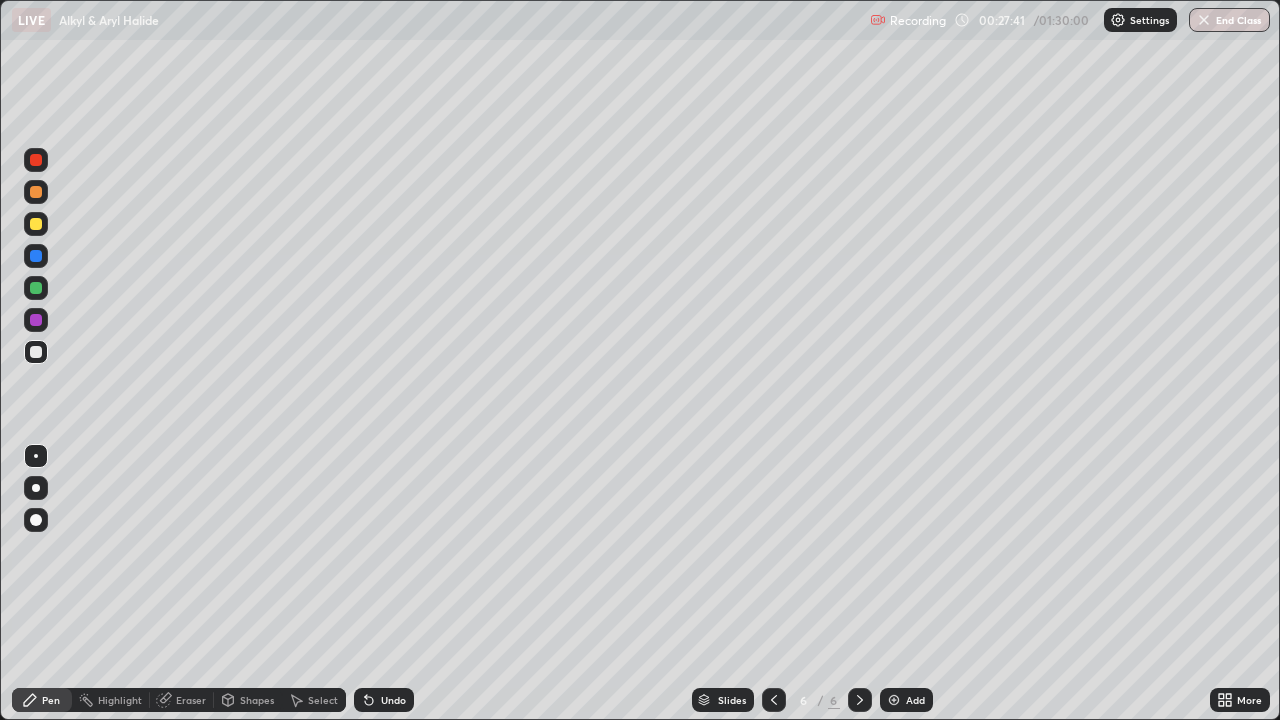 click on "Undo" at bounding box center [384, 700] 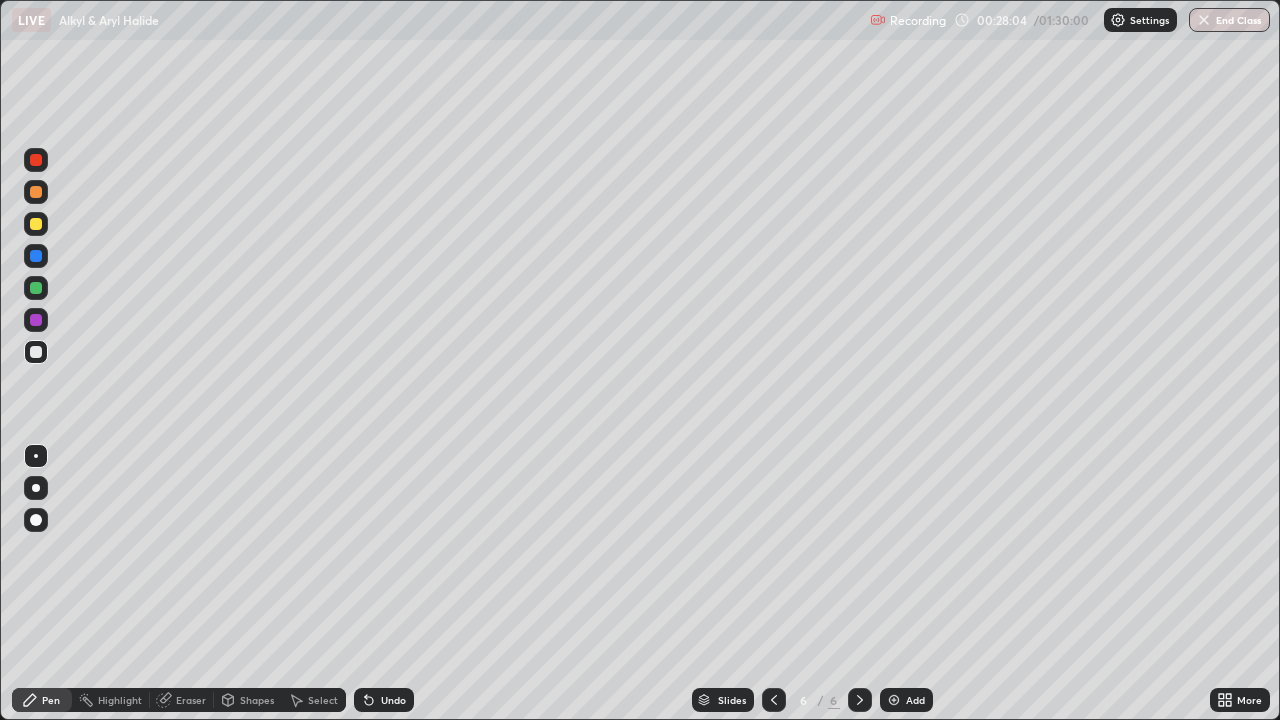 click on "Undo" at bounding box center (393, 700) 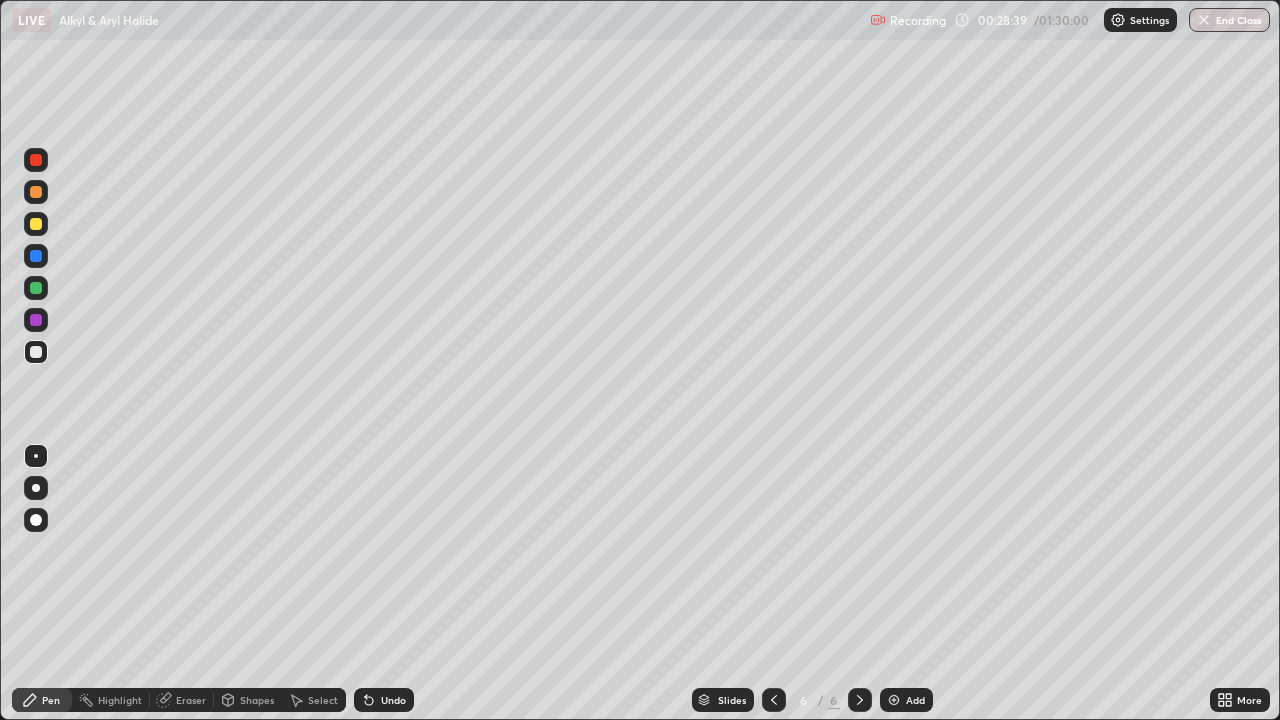 click on "Undo" at bounding box center (393, 700) 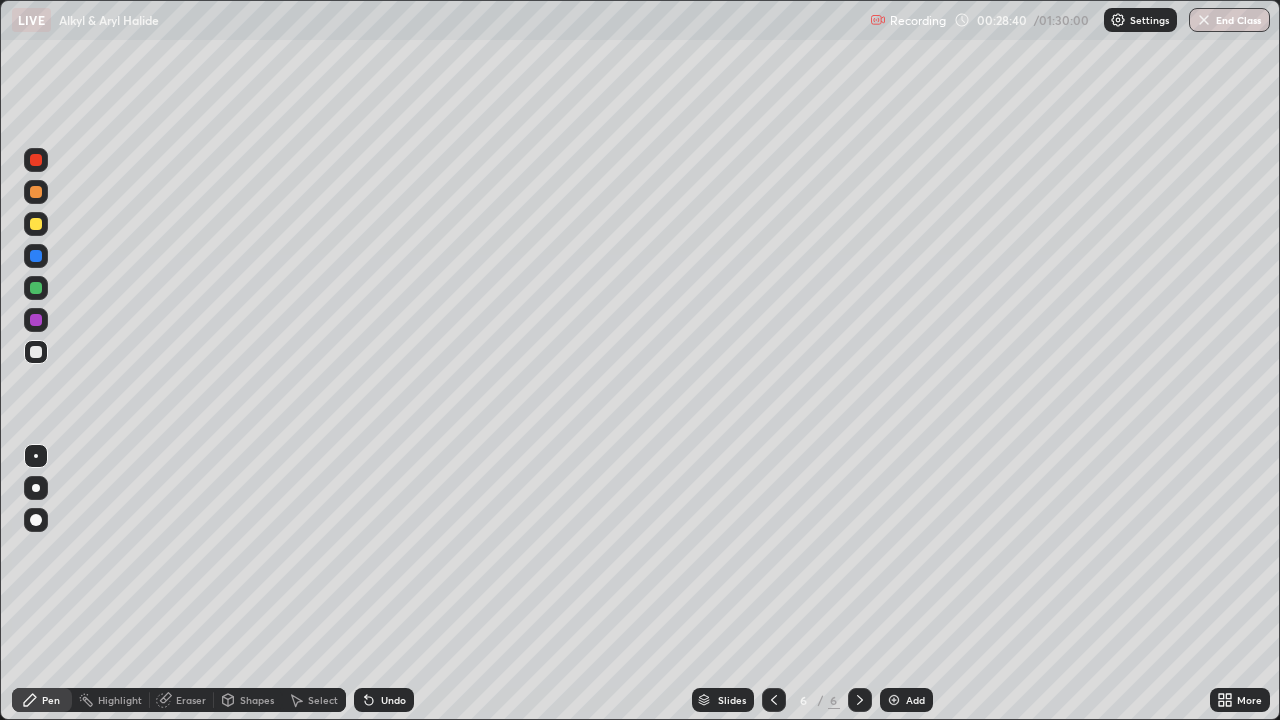 click on "Undo" at bounding box center [393, 700] 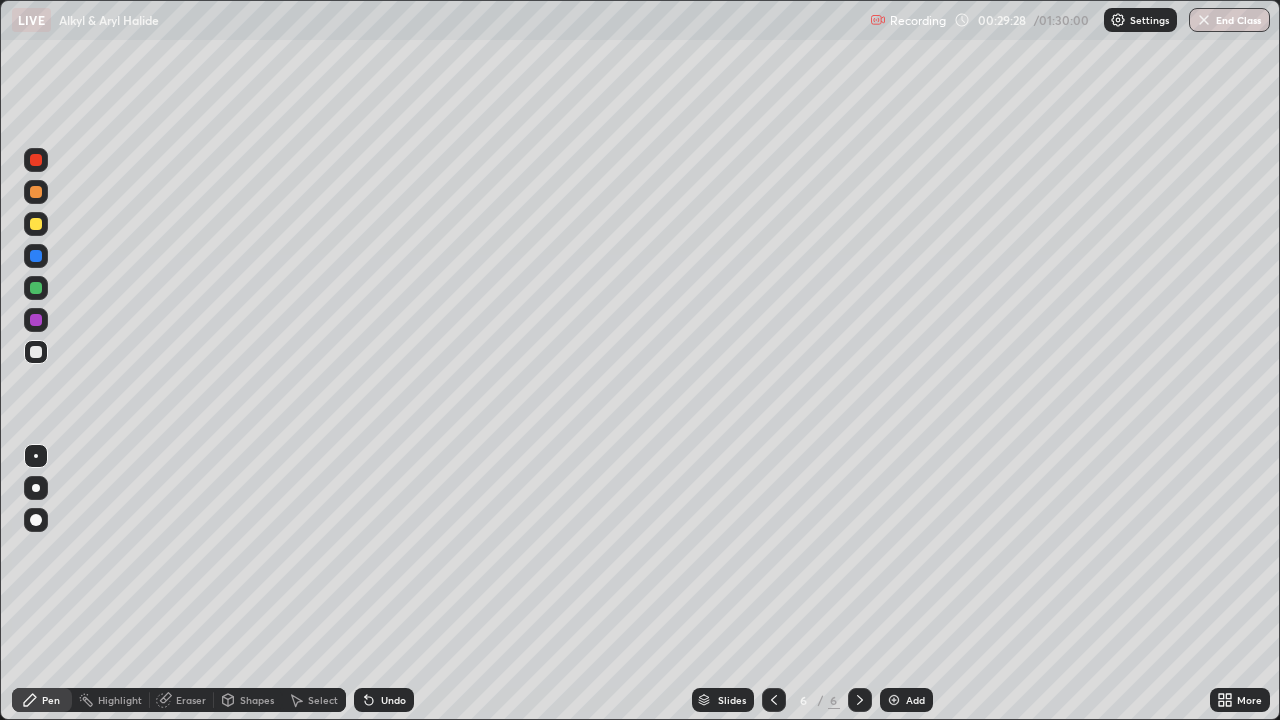 click on "Undo" at bounding box center [393, 700] 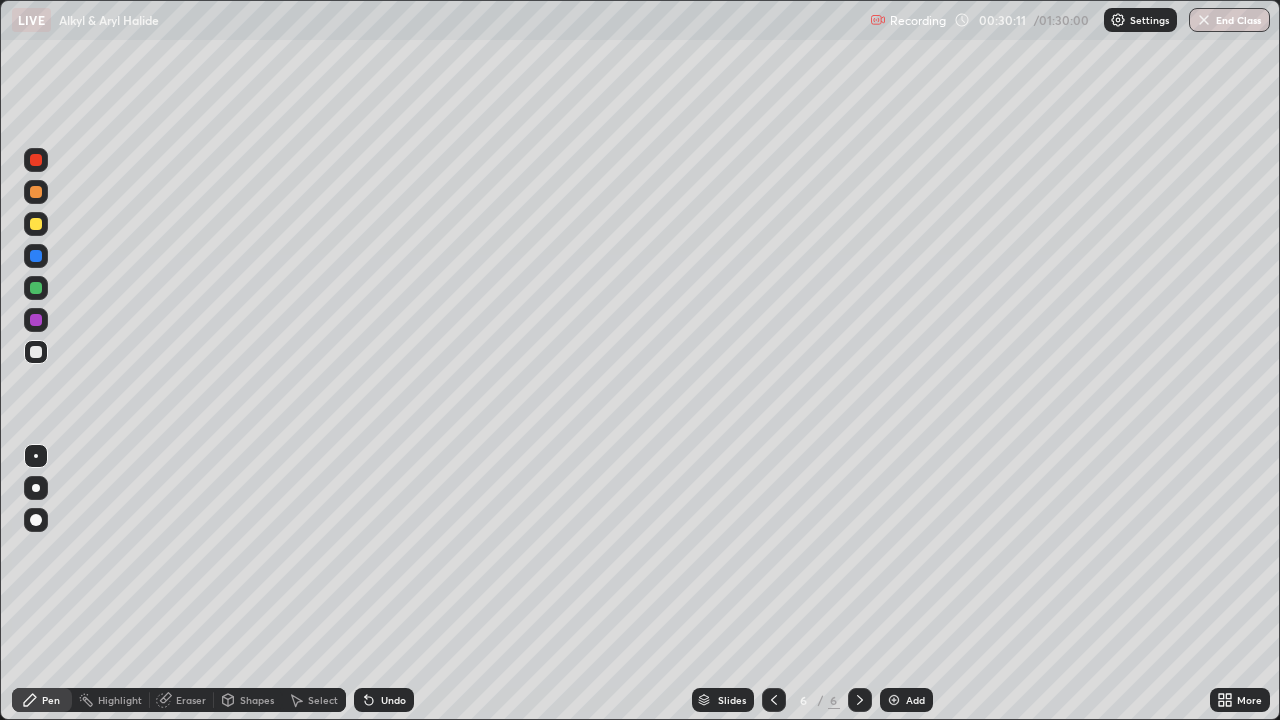 click on "Eraser" at bounding box center (191, 700) 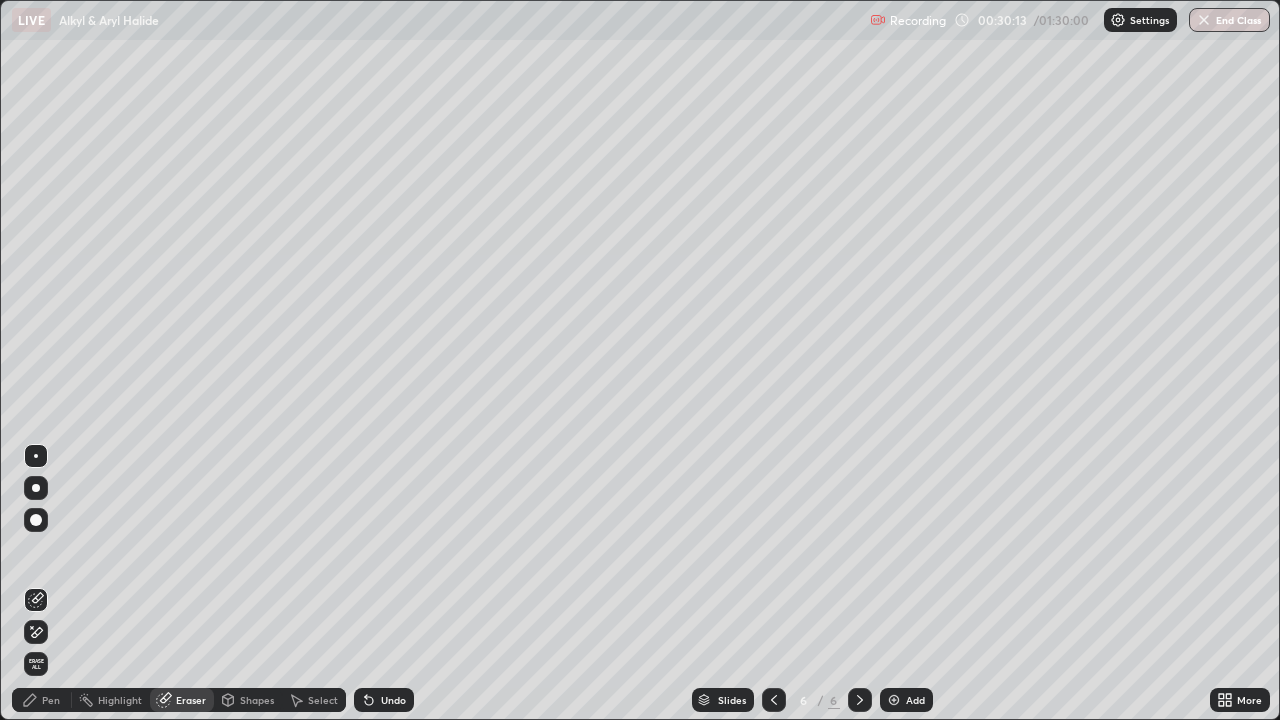 click on "Pen" at bounding box center [51, 700] 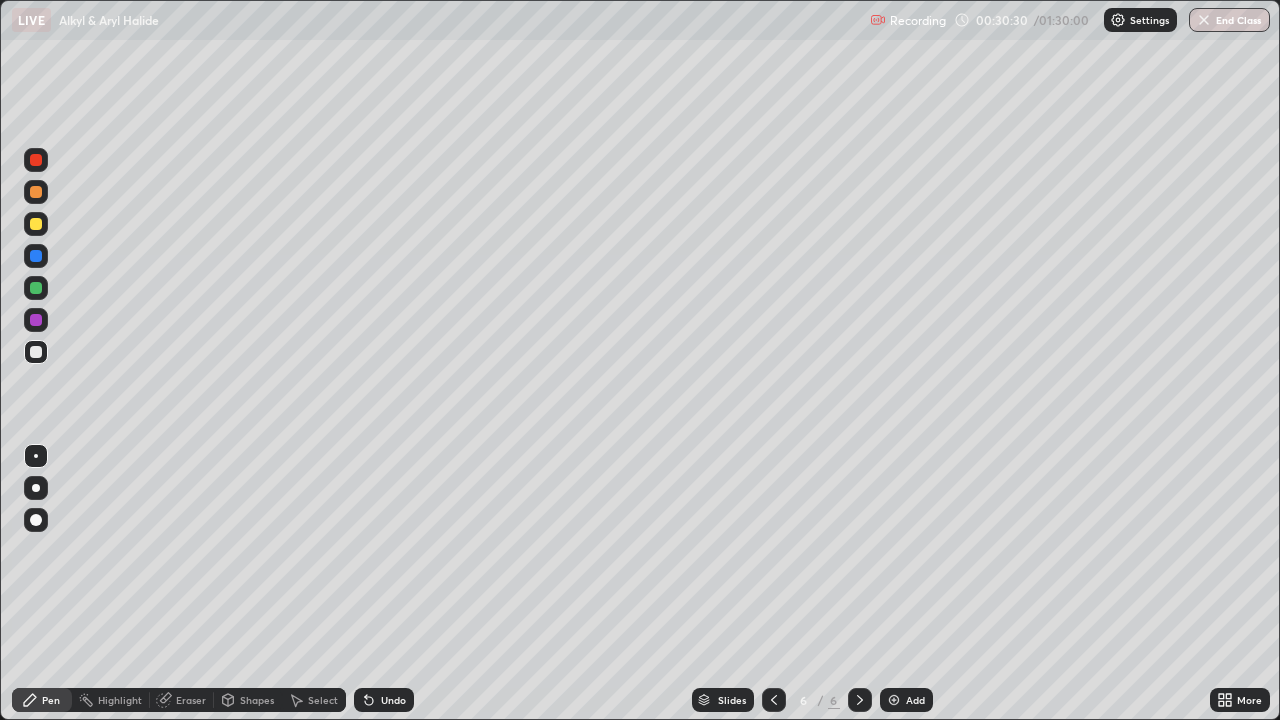 click on "Undo" at bounding box center [393, 700] 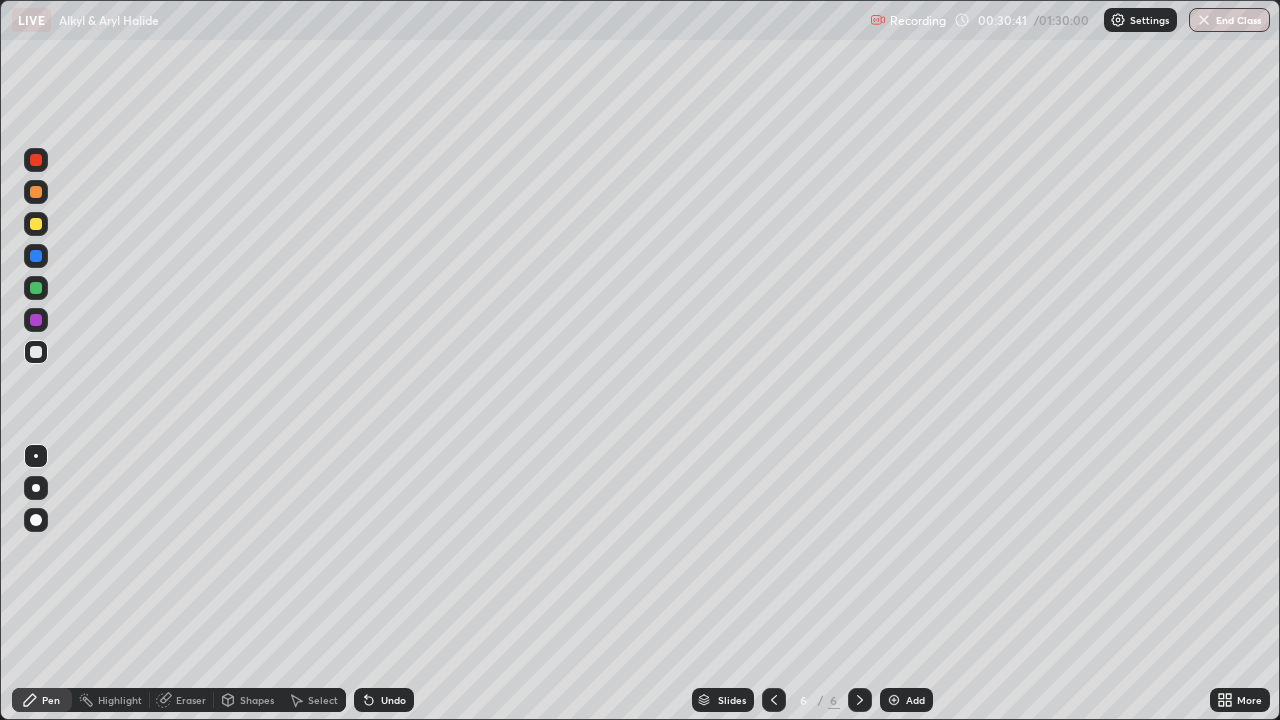 click on "Undo" at bounding box center [393, 700] 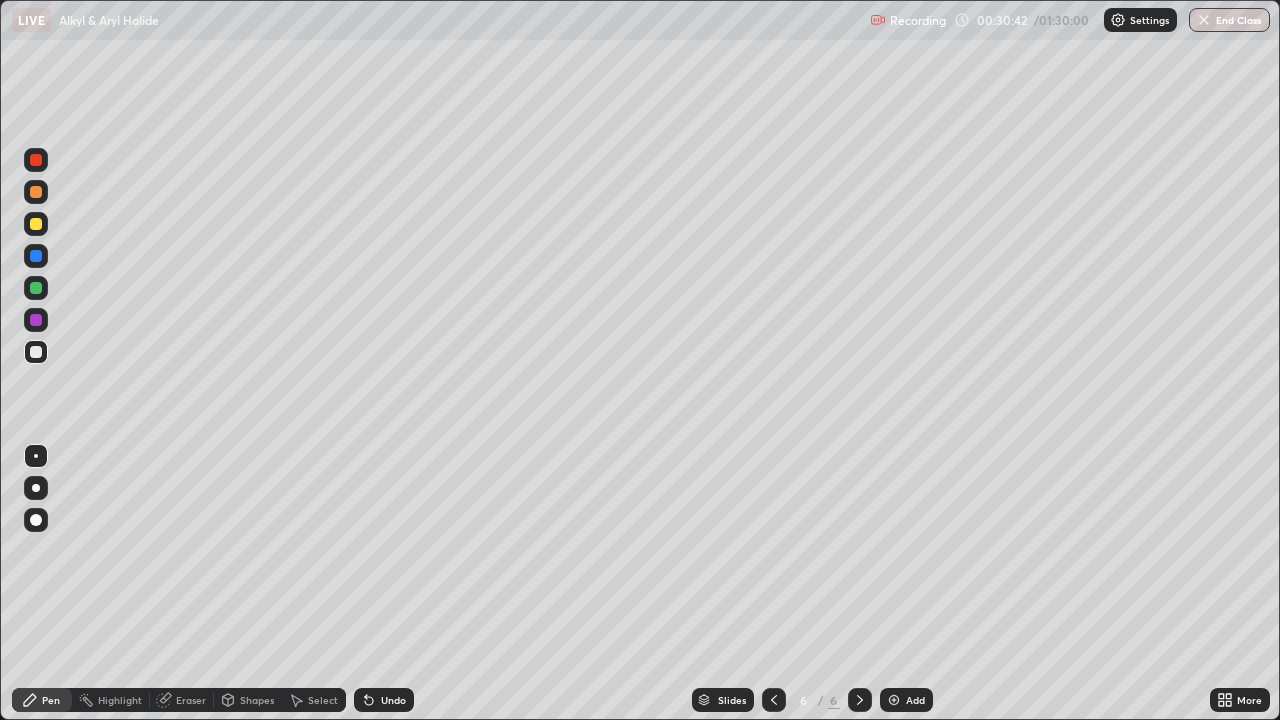 click on "Undo" at bounding box center [393, 700] 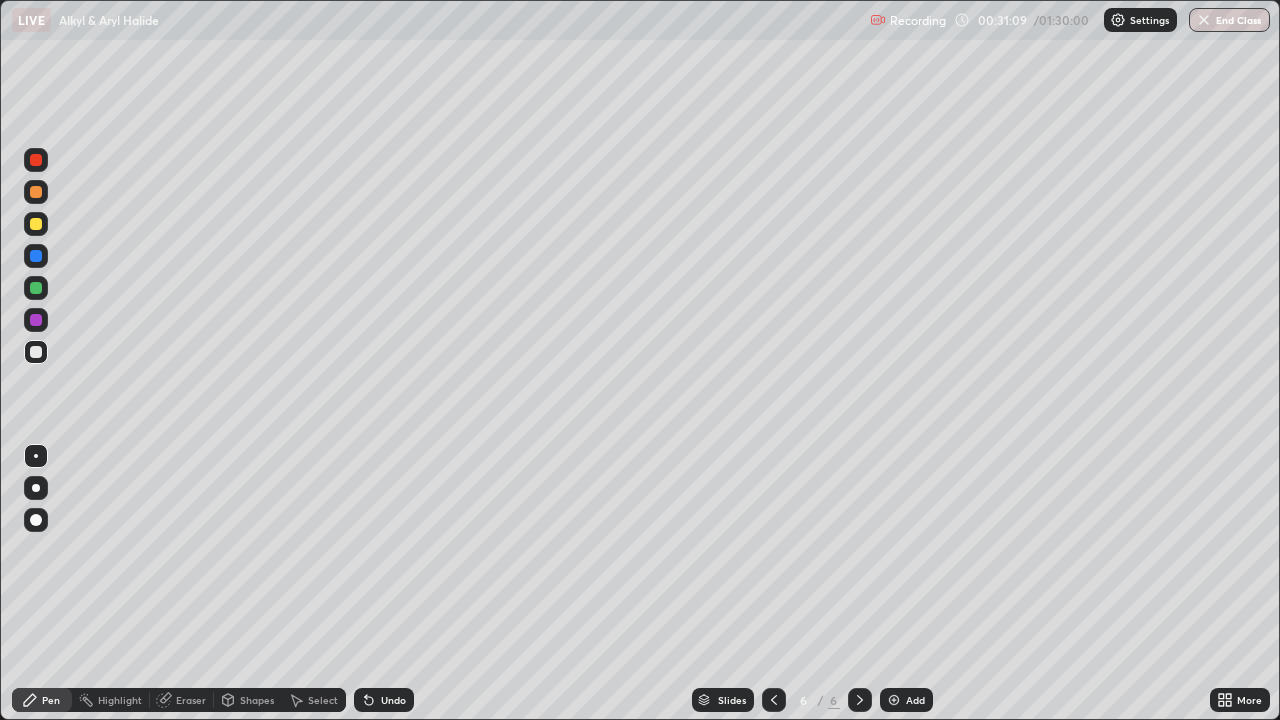 click on "Undo" at bounding box center [393, 700] 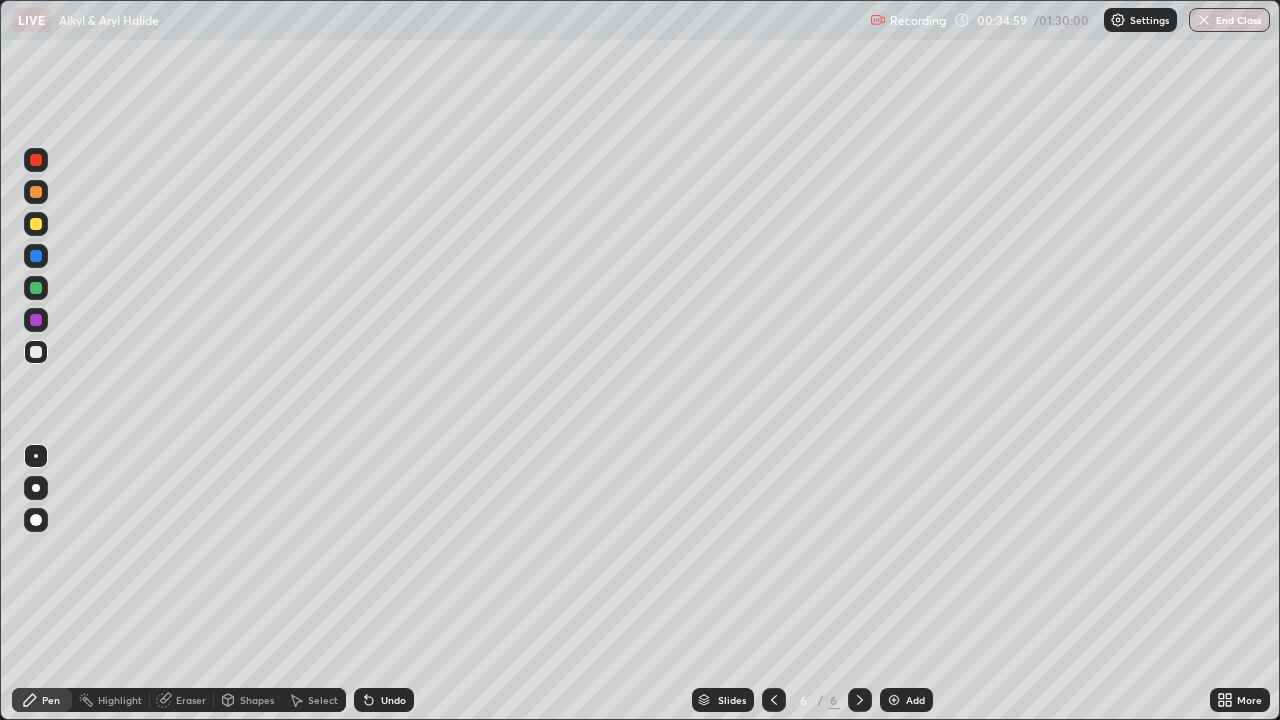 click on "Add" at bounding box center [906, 700] 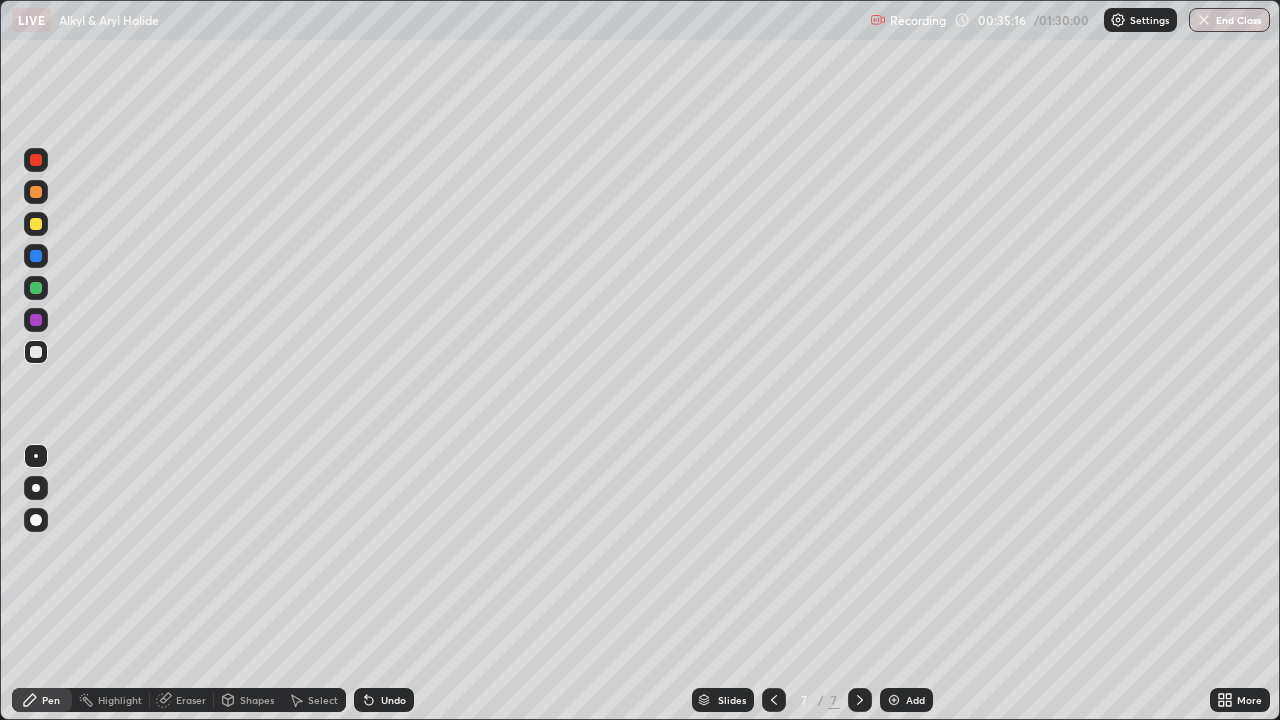 click on "Undo" at bounding box center [384, 700] 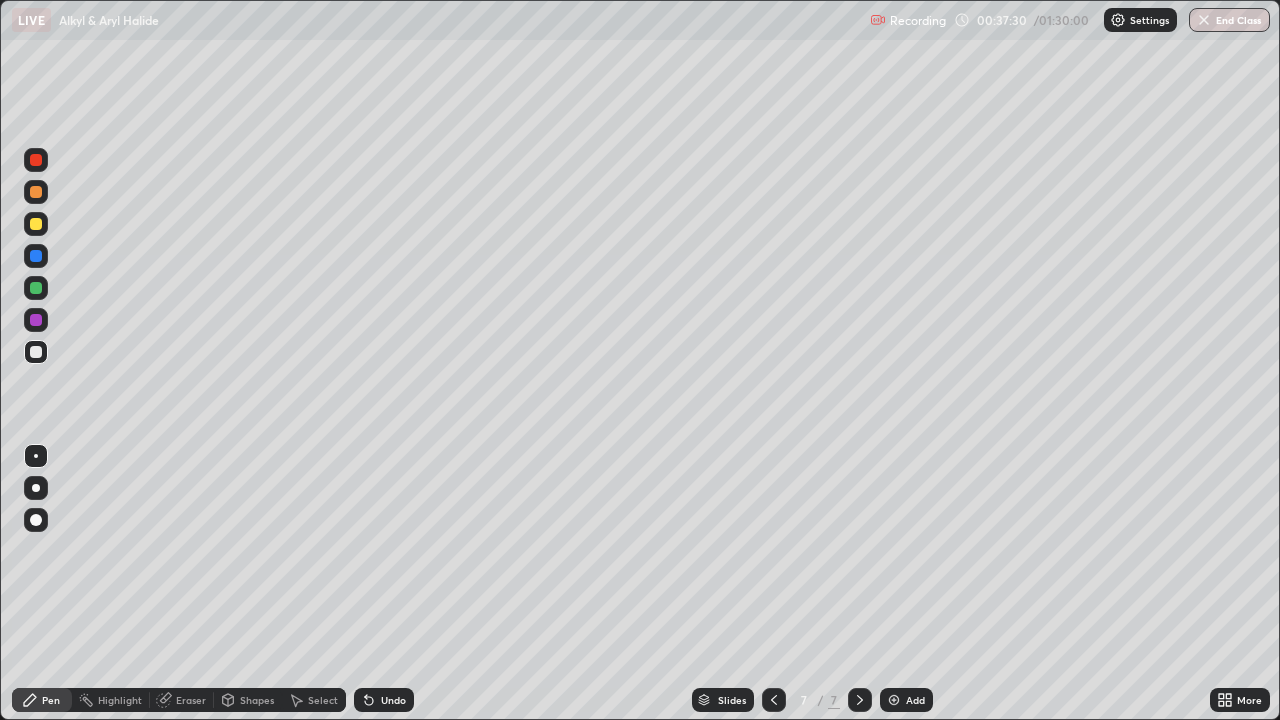 click on "Undo" at bounding box center [384, 700] 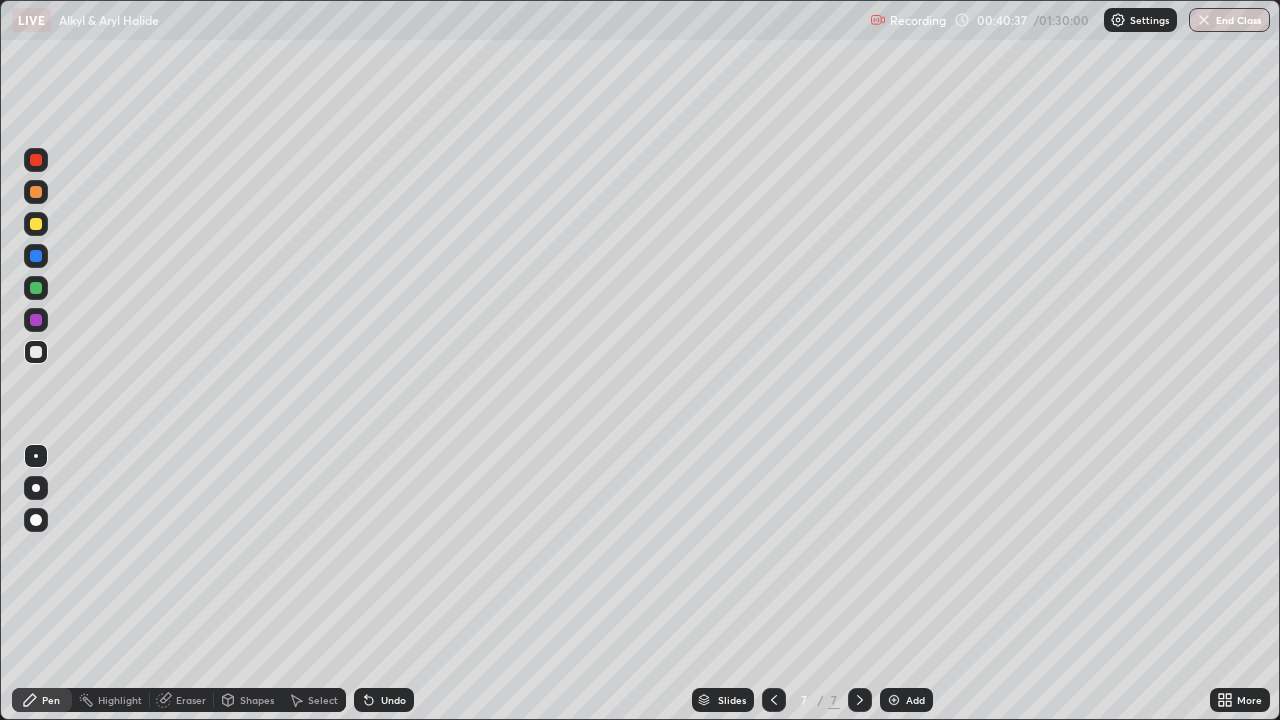 click at bounding box center [894, 700] 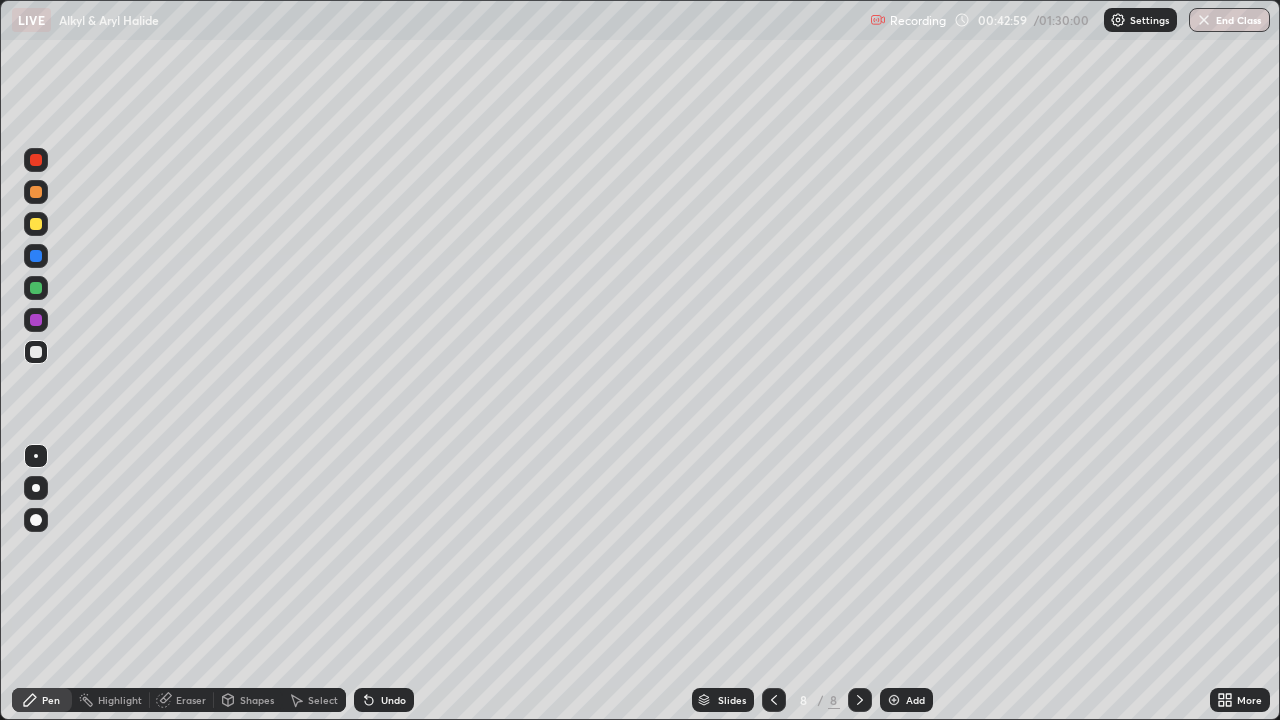 click 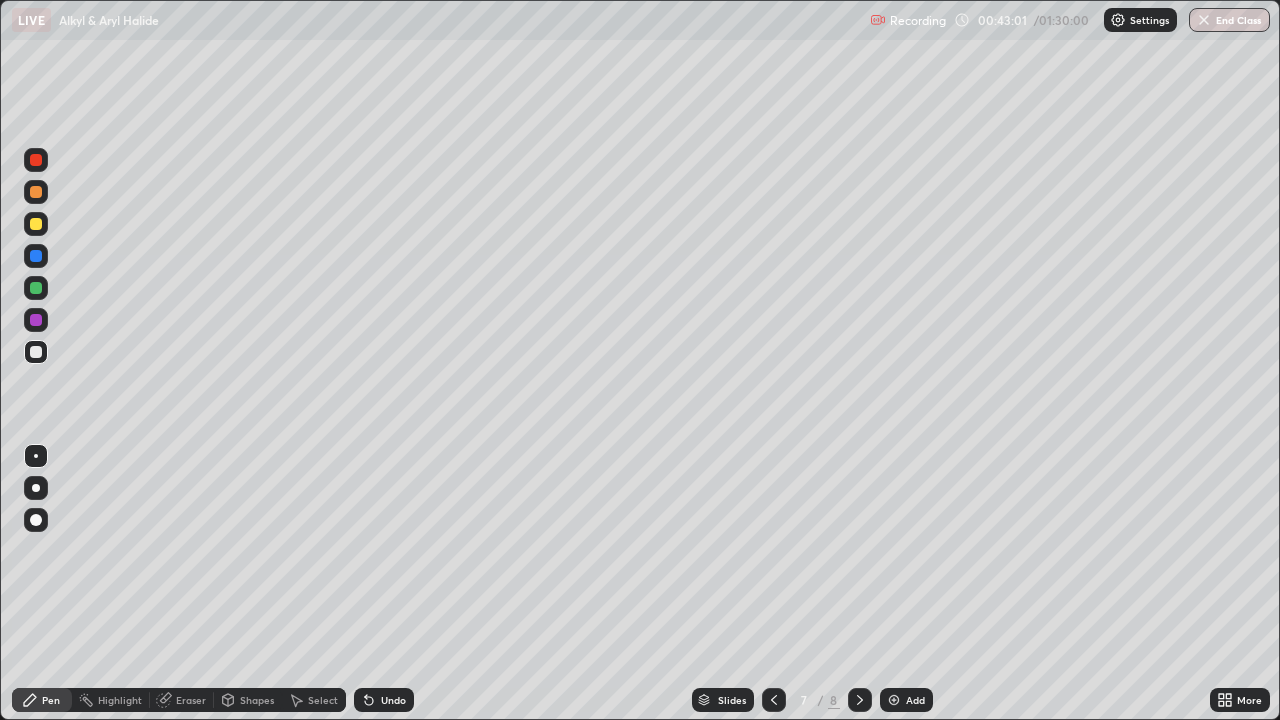 click 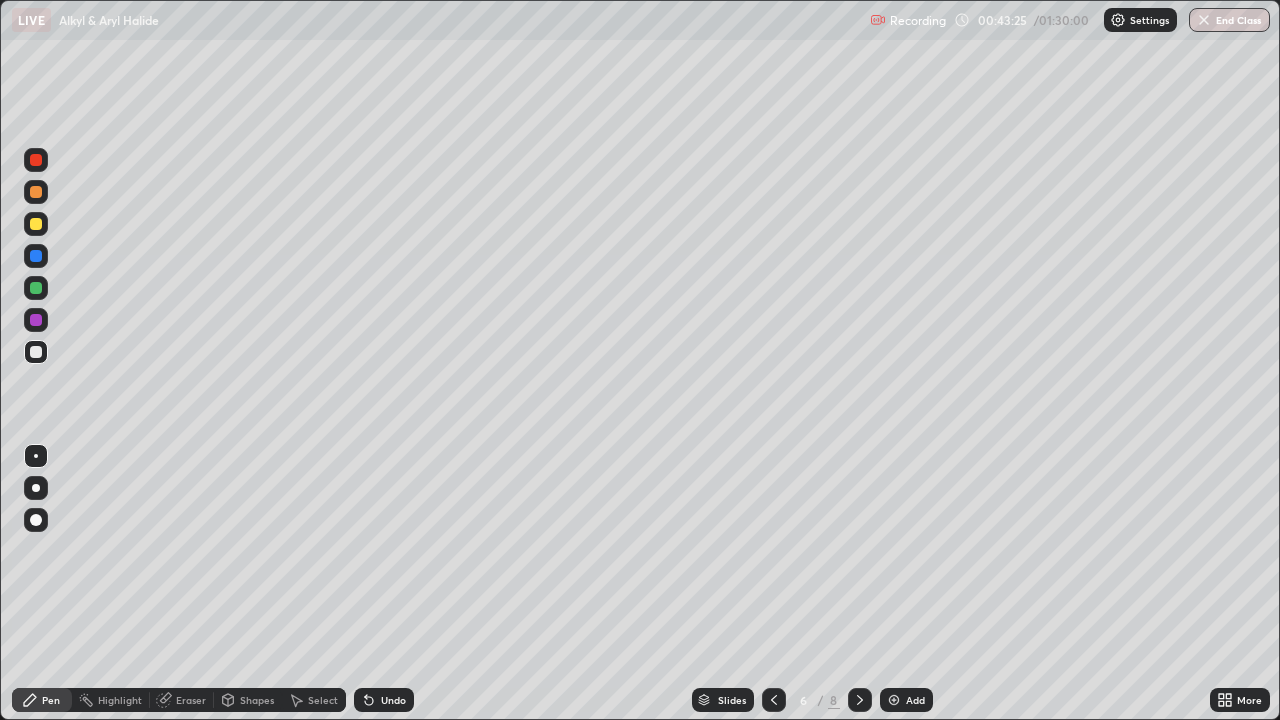 click 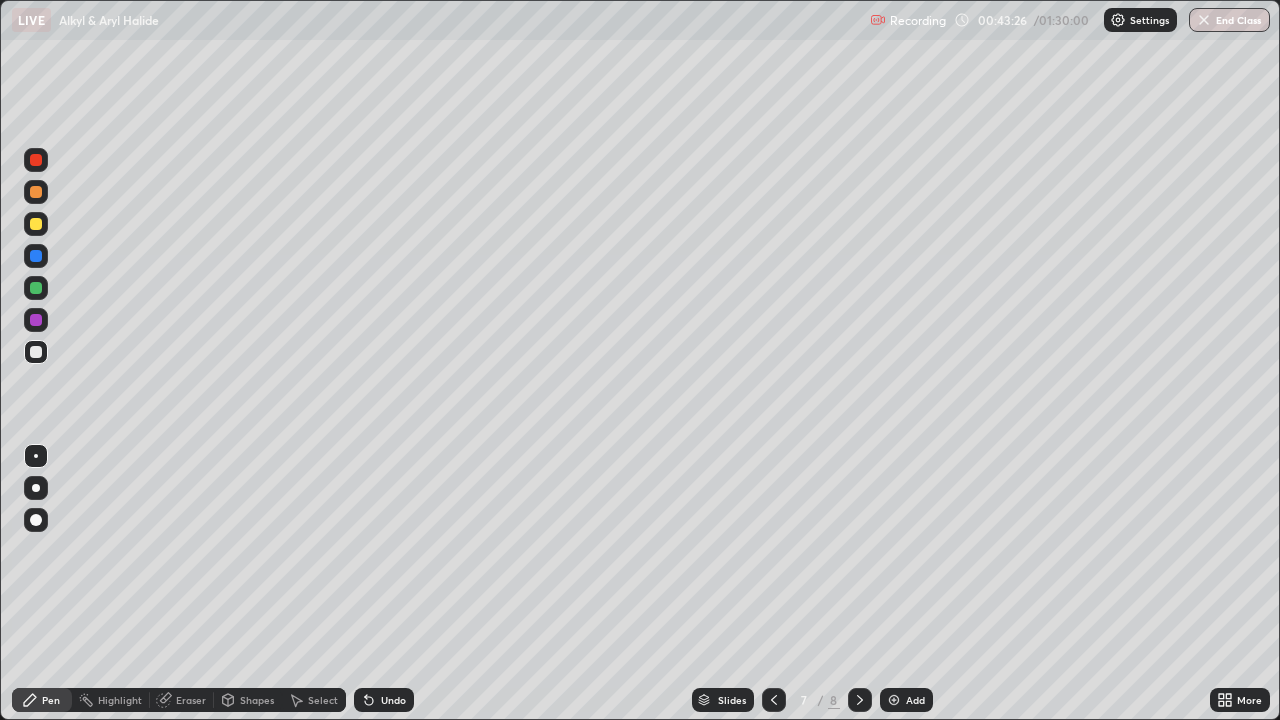 click at bounding box center (860, 700) 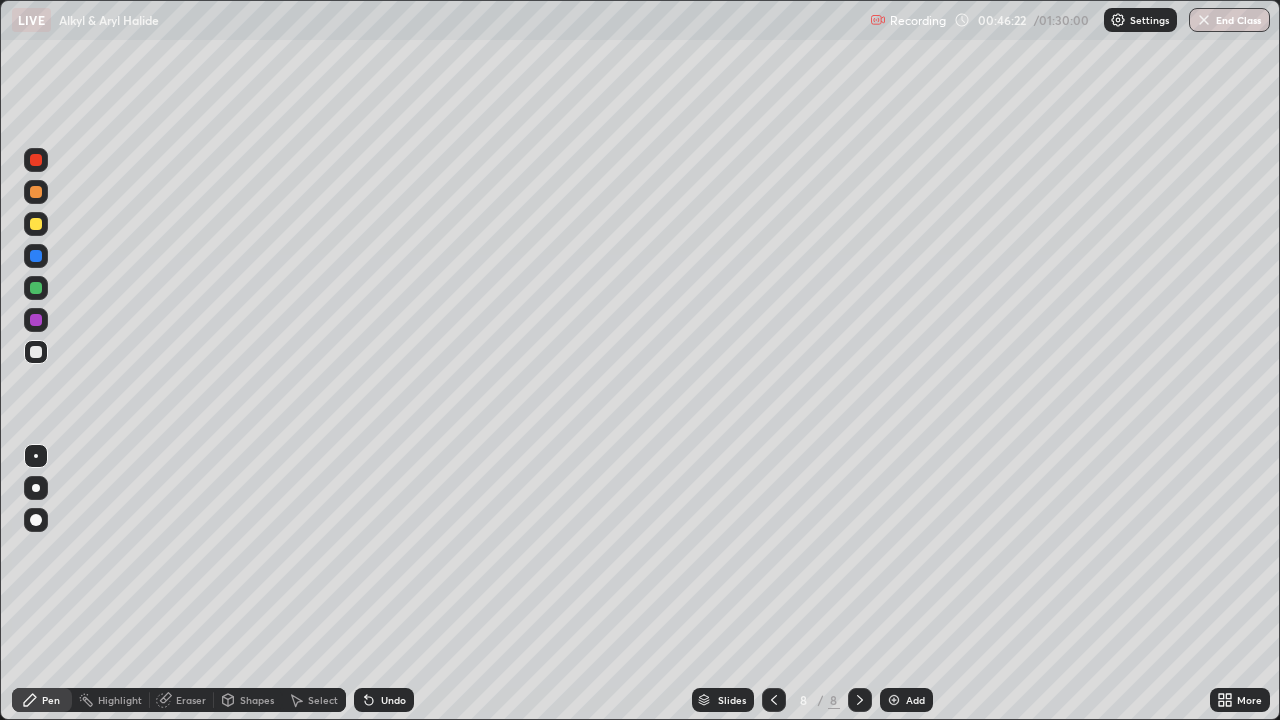 click on "Add" at bounding box center [915, 700] 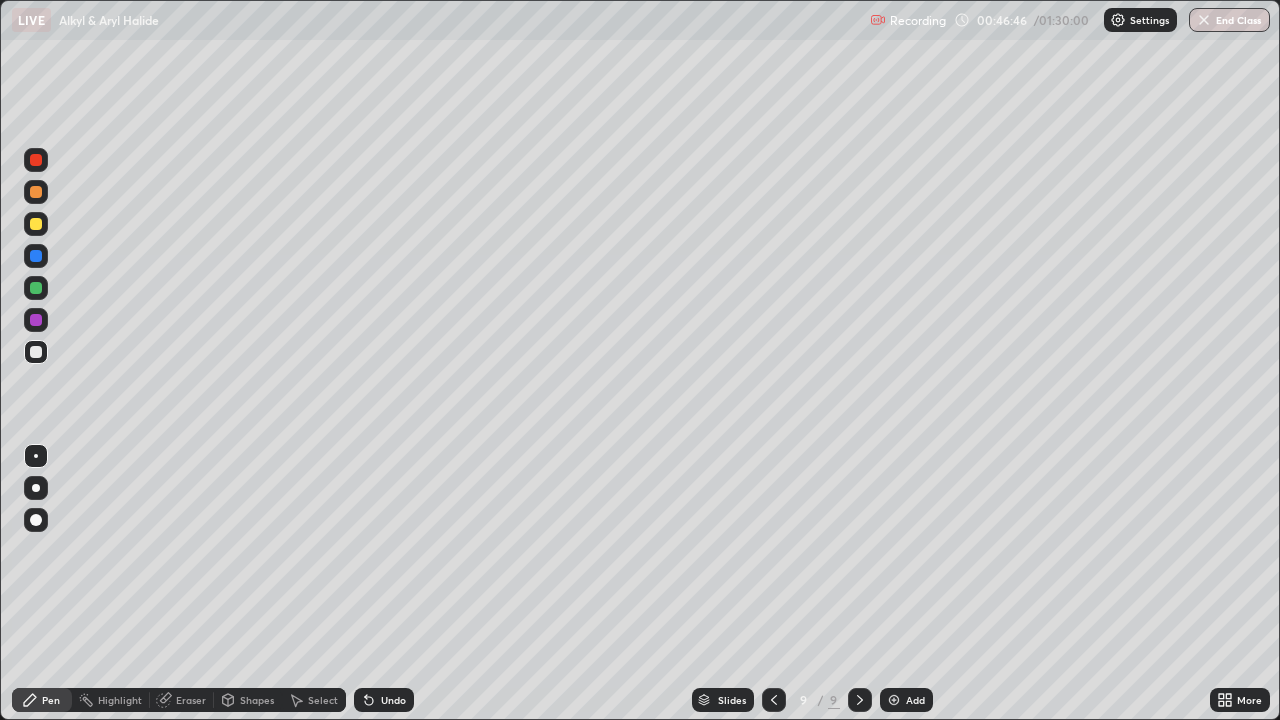click on "Eraser" at bounding box center [191, 700] 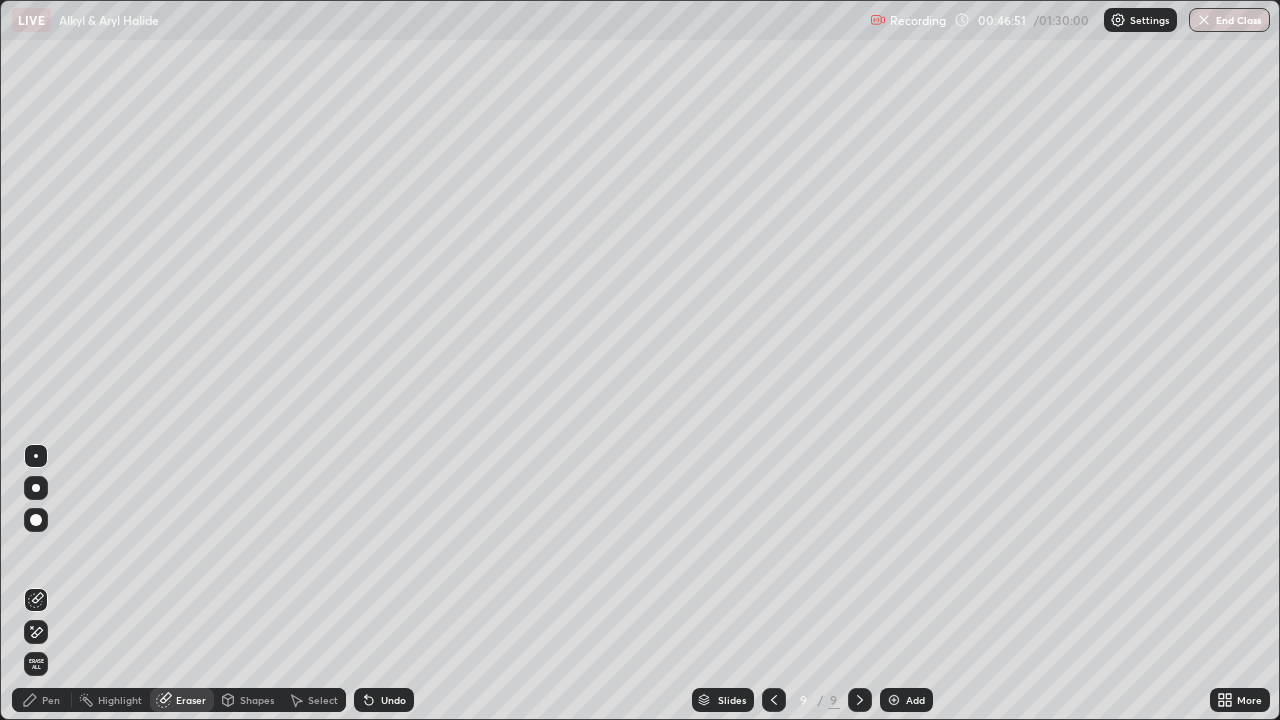 click 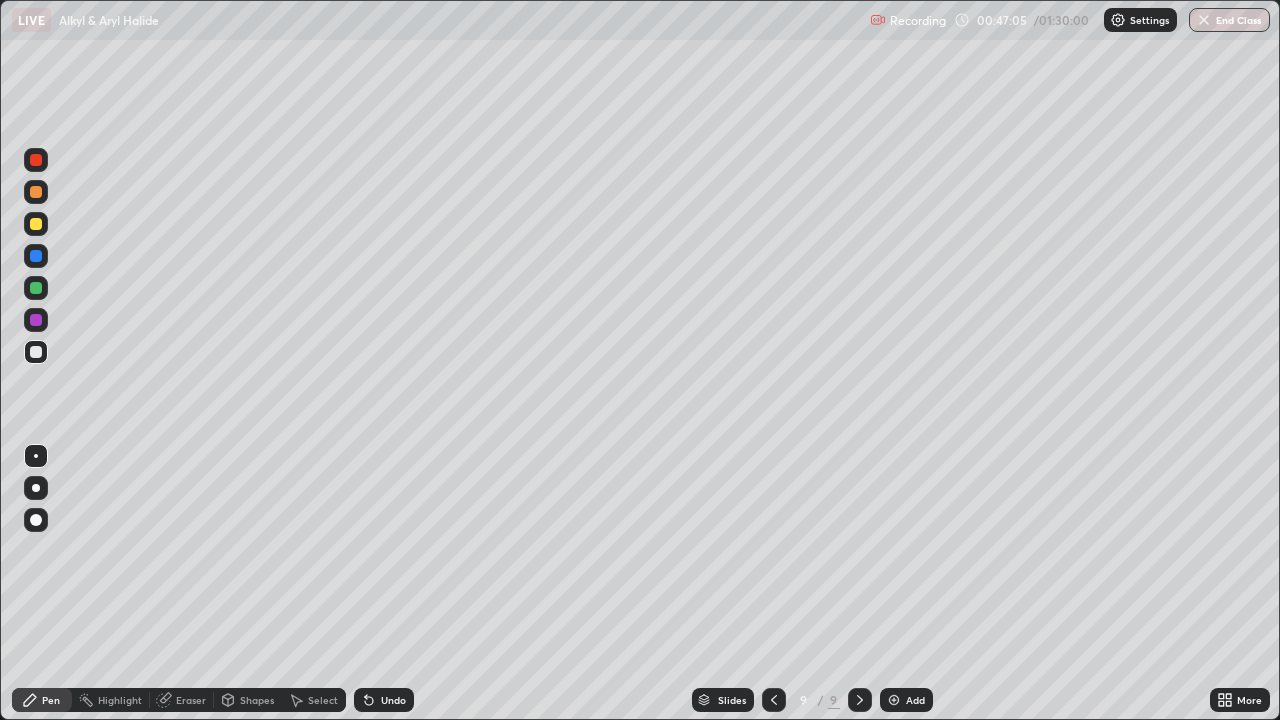 click on "Undo" at bounding box center (384, 700) 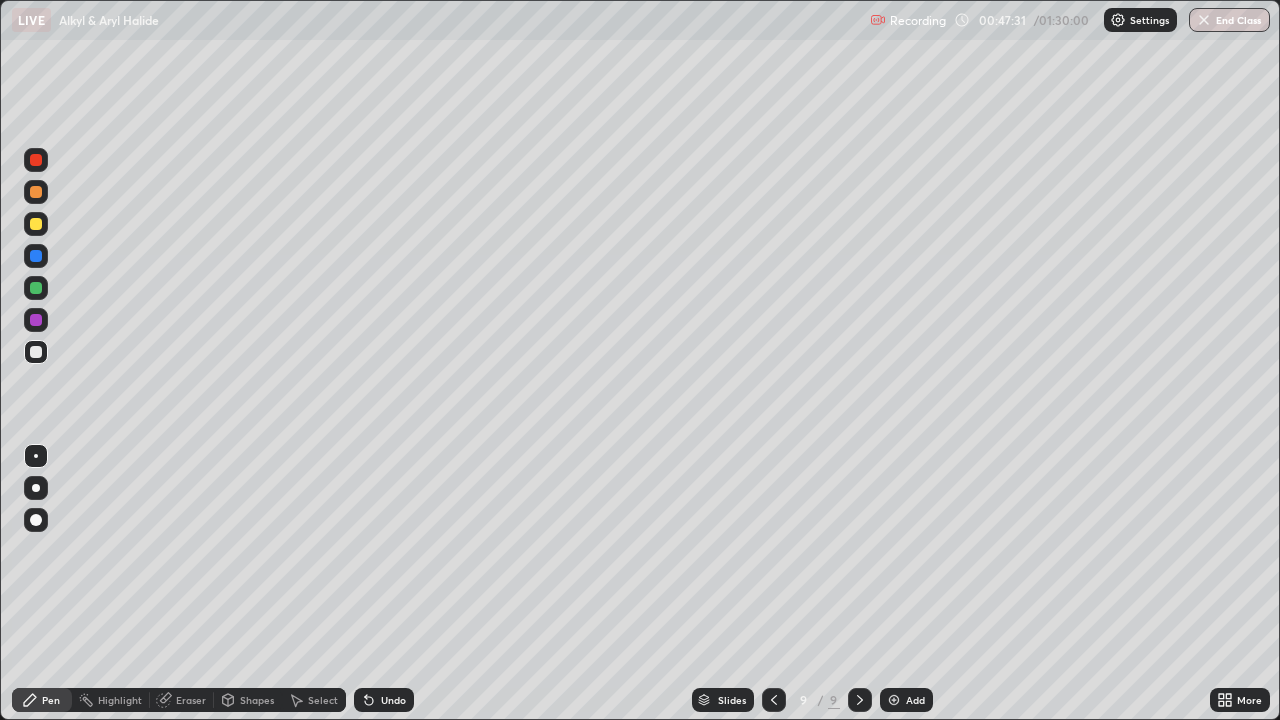 click on "Undo" at bounding box center (384, 700) 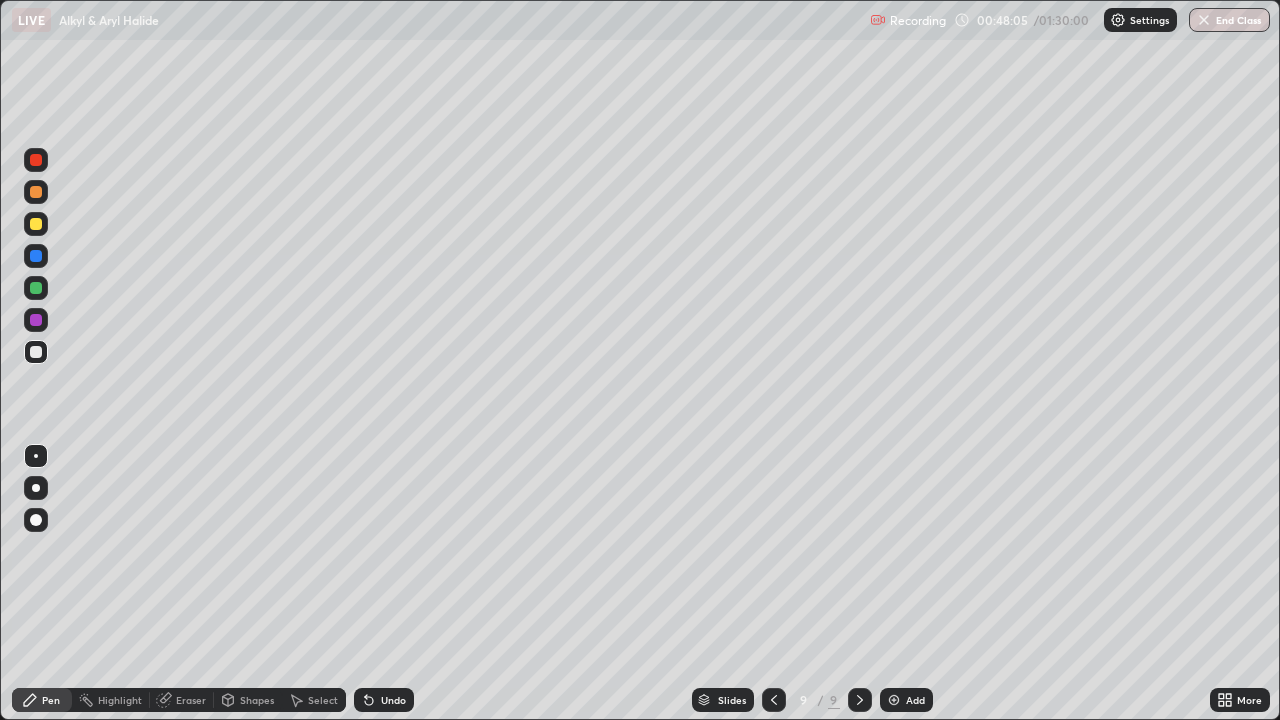 click on "Undo" at bounding box center (384, 700) 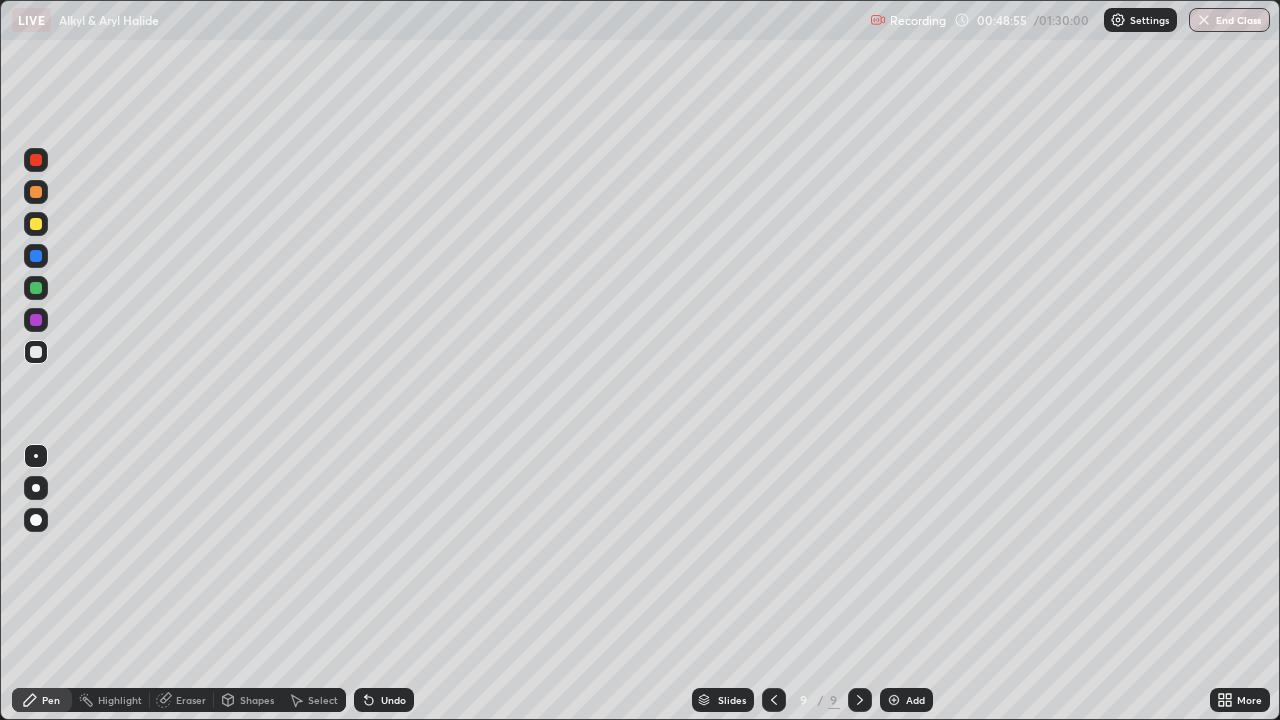 click on "Undo" at bounding box center (380, 700) 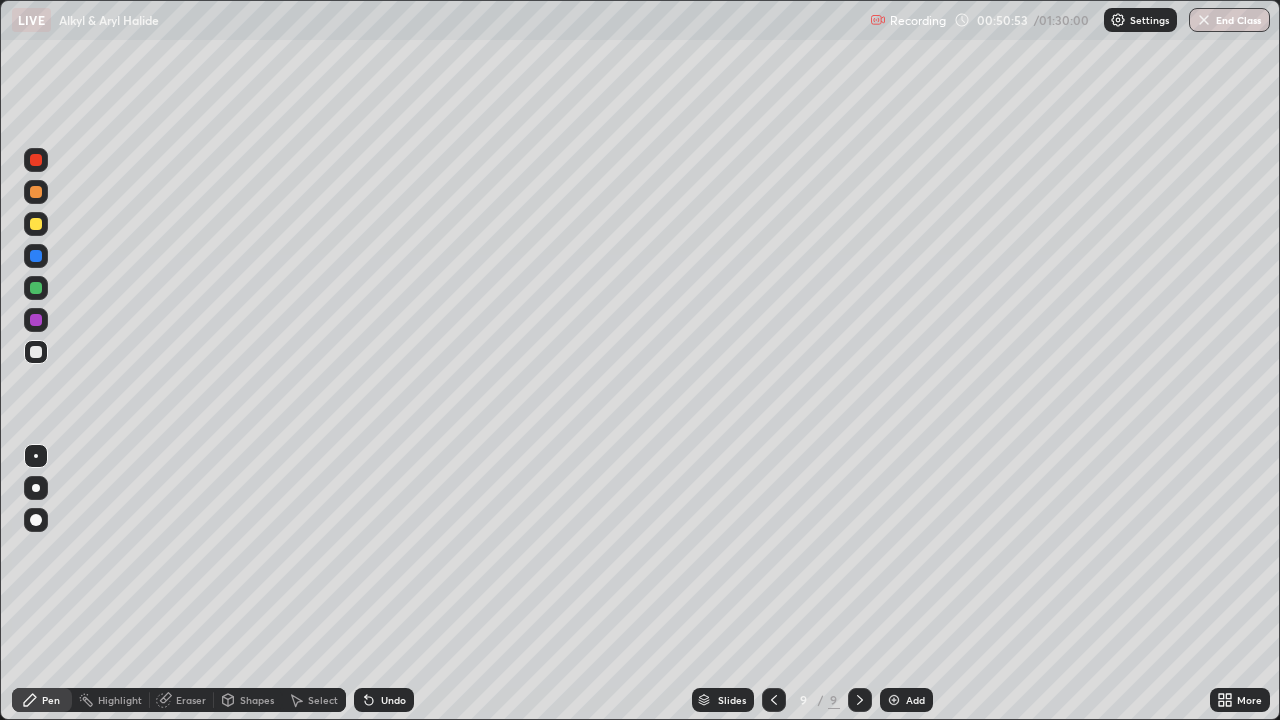 click on "Undo" at bounding box center (384, 700) 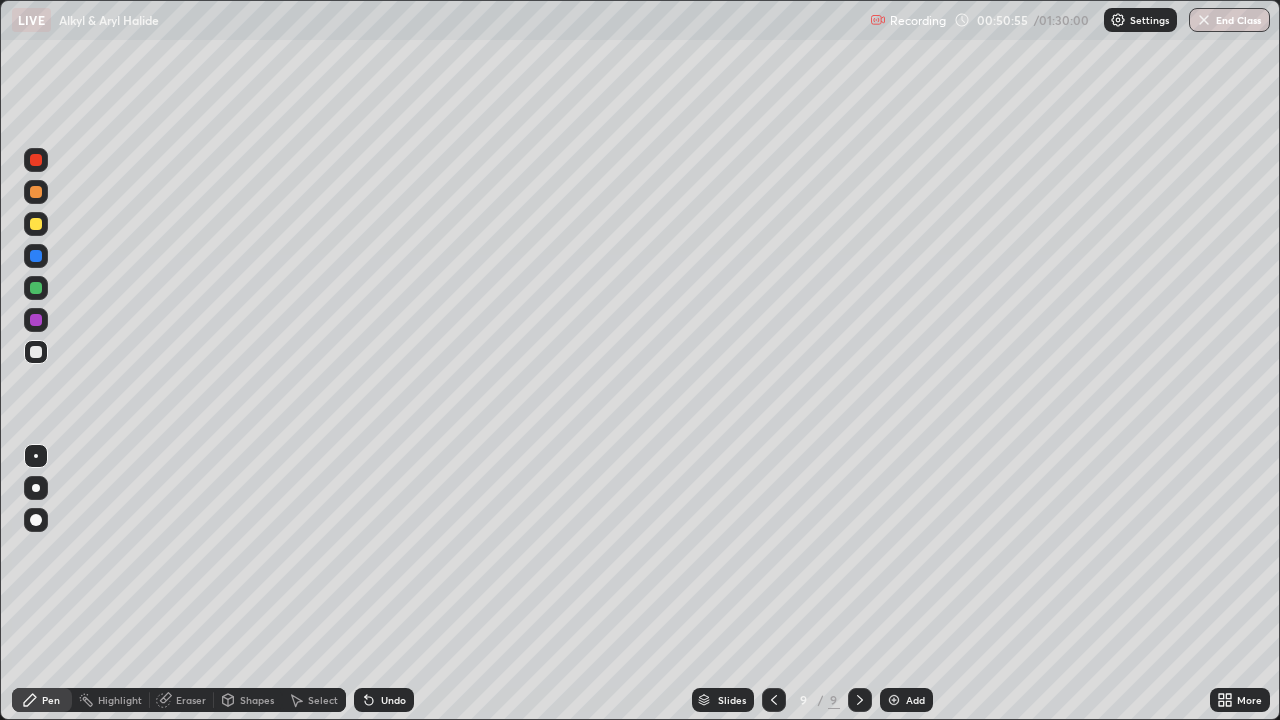 click on "Undo" at bounding box center (384, 700) 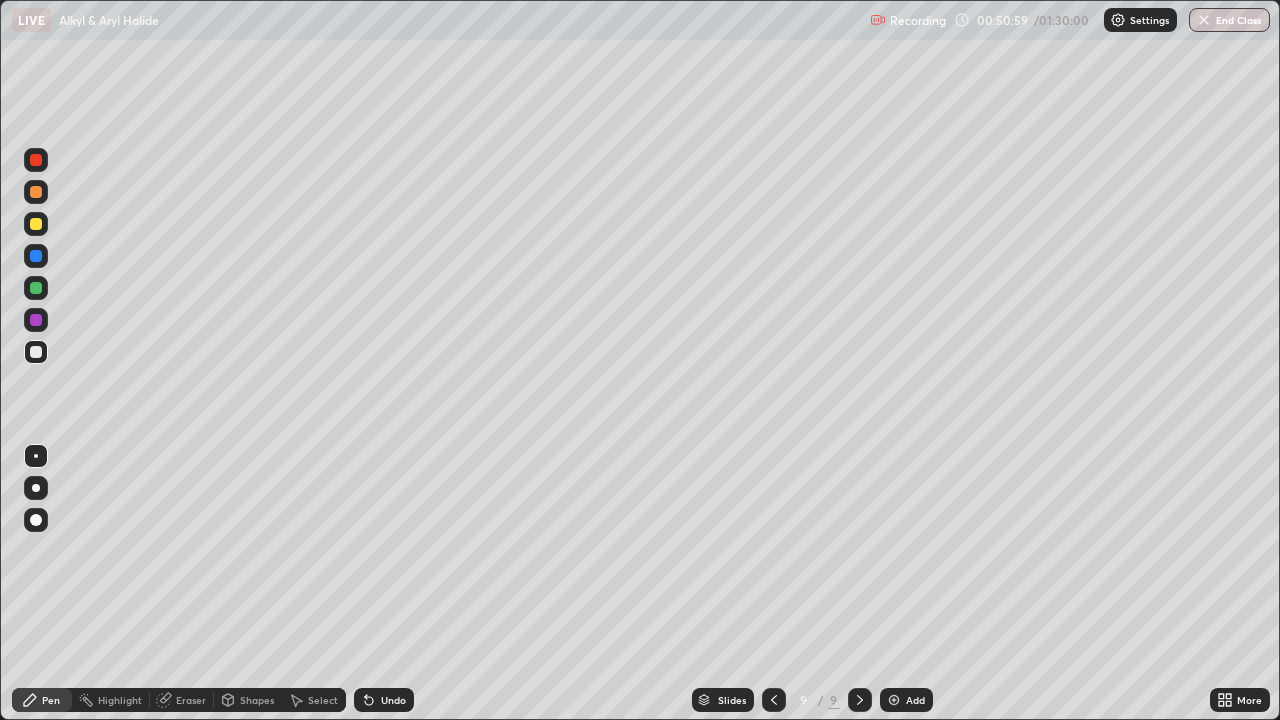 click on "Slides 9 / 9 Add" at bounding box center (812, 700) 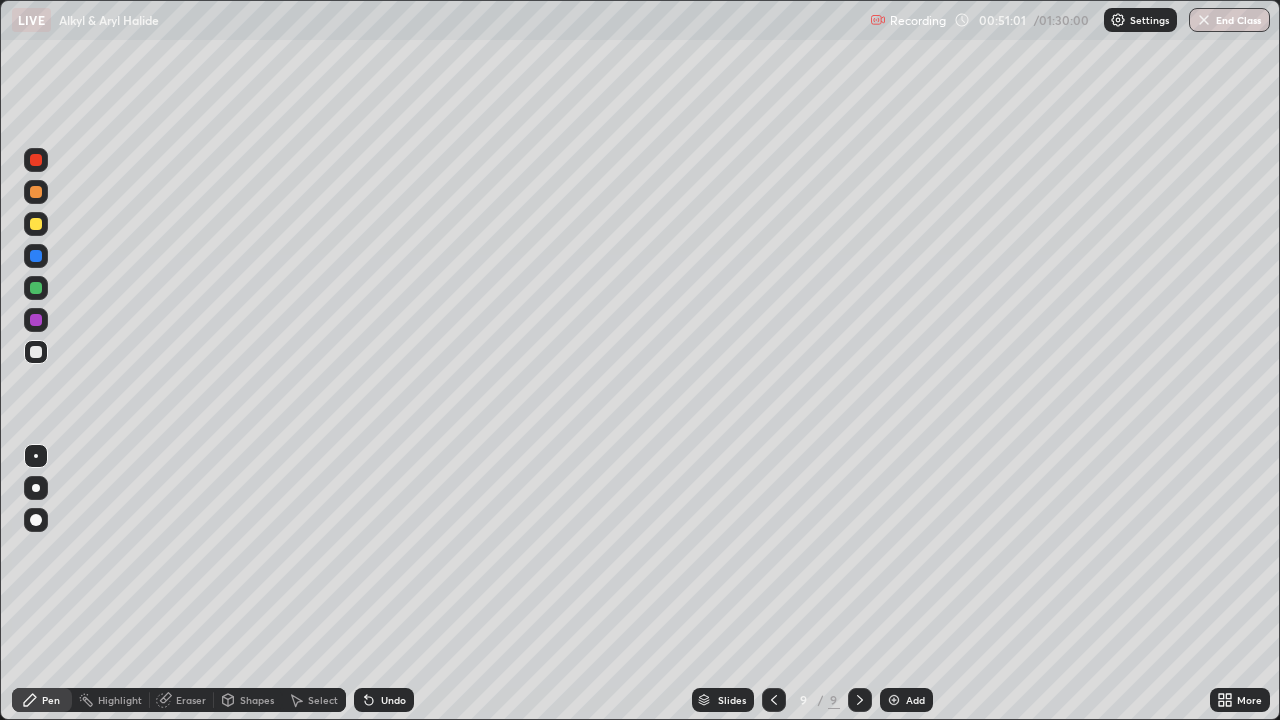 click on "Slides 9 / 9 Add" at bounding box center [812, 700] 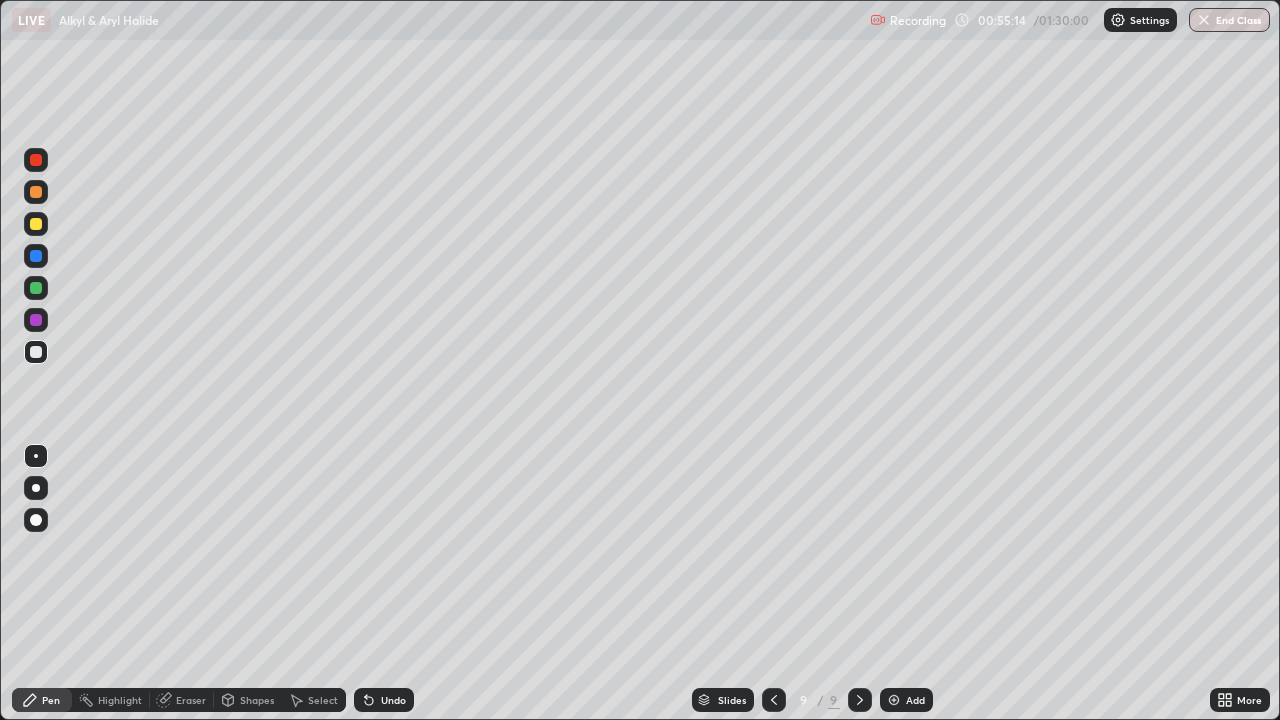 click on "Add" at bounding box center (915, 700) 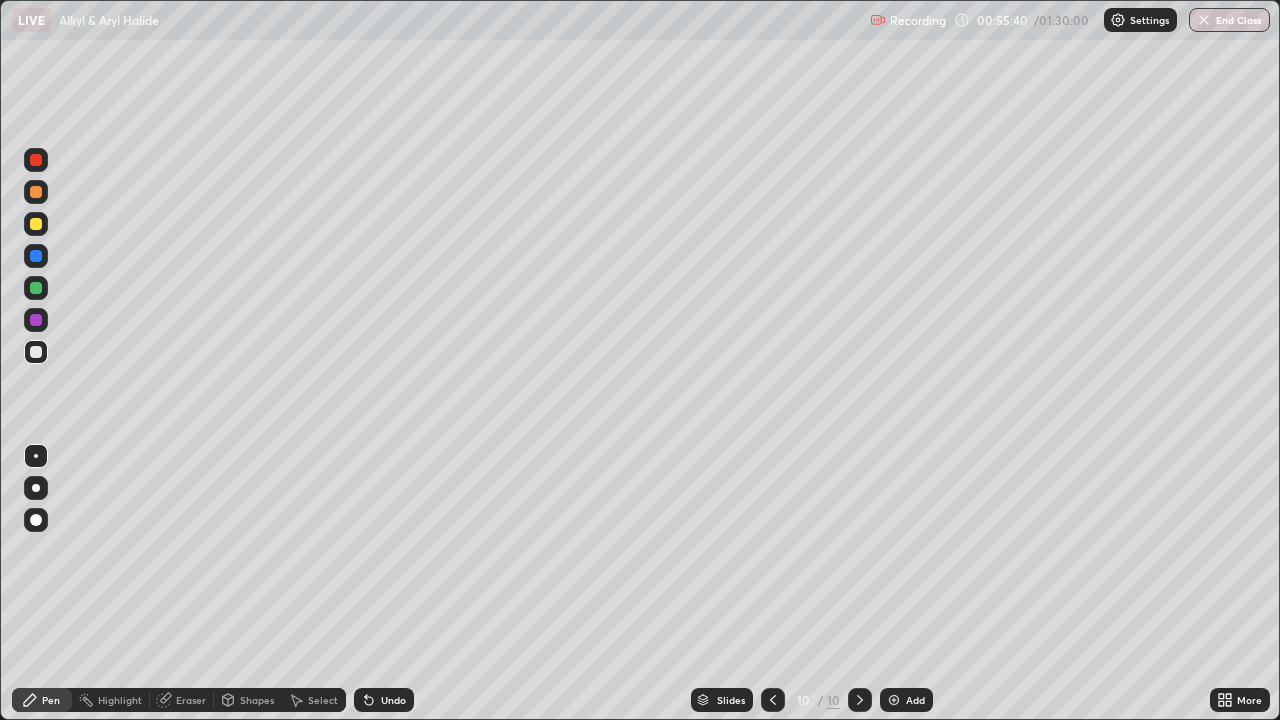 click on "Undo" at bounding box center [384, 700] 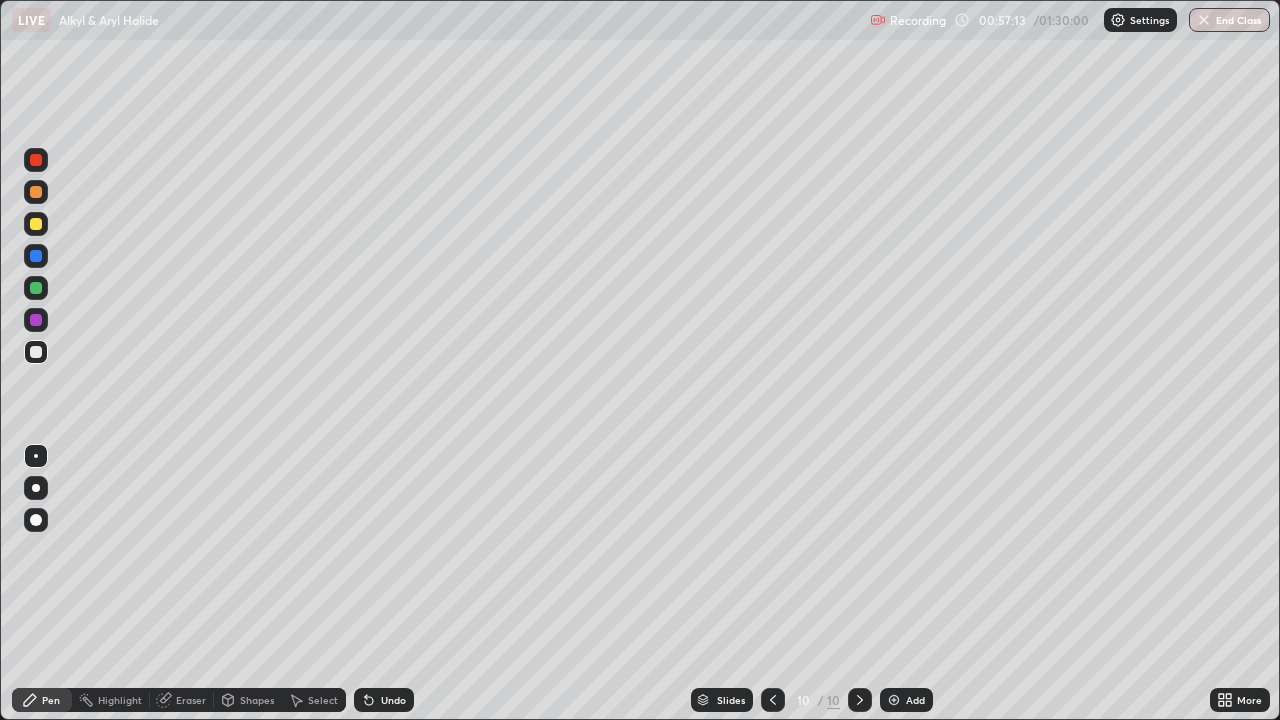 click 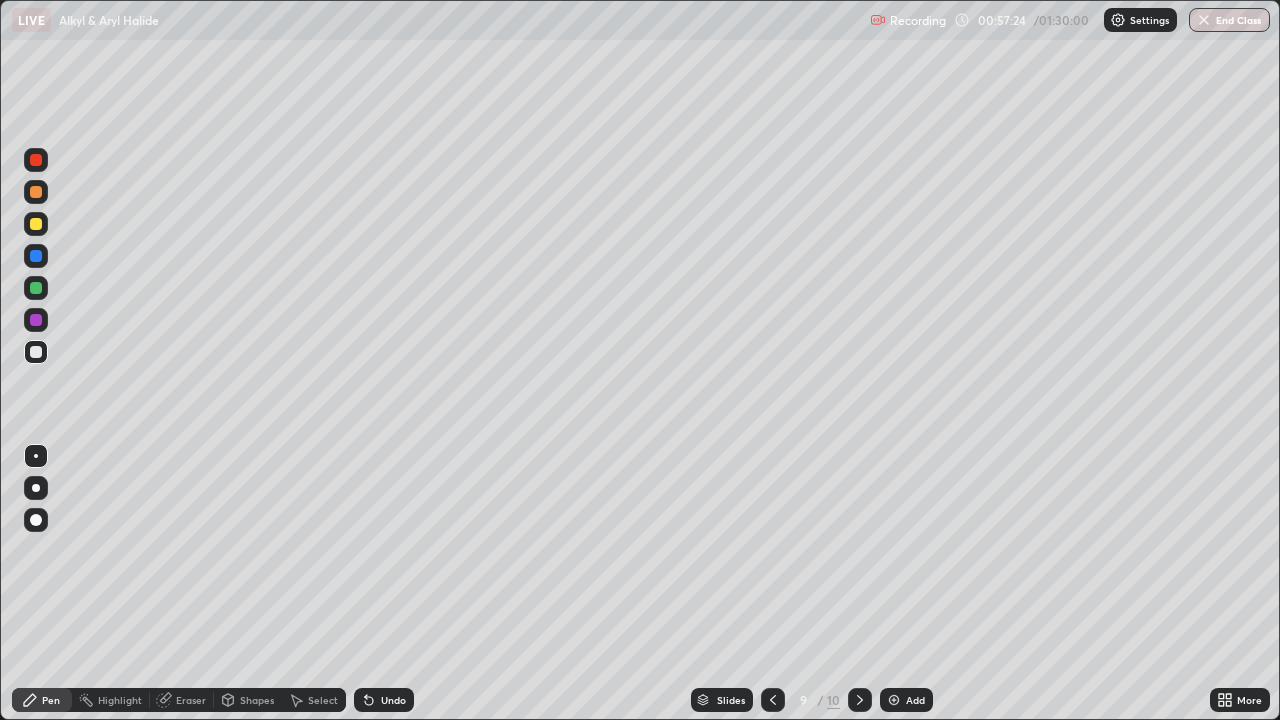 click on "9" at bounding box center (803, 700) 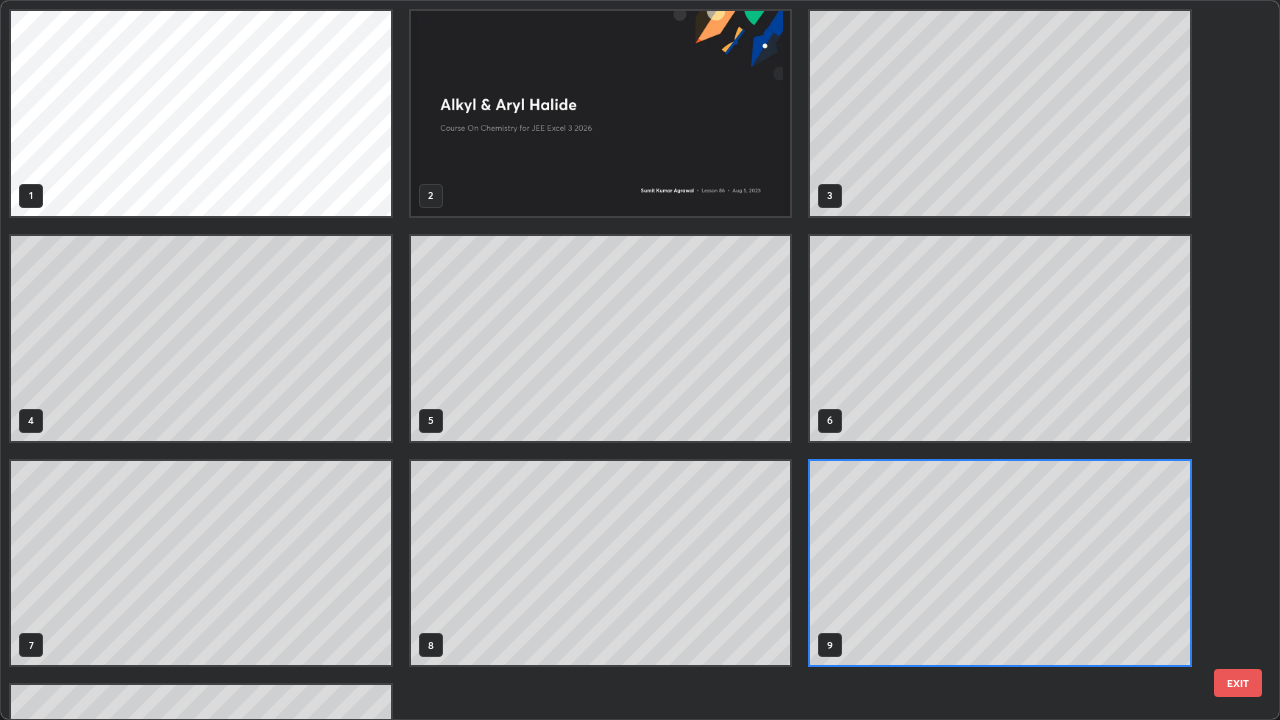 scroll, scrollTop: 7, scrollLeft: 11, axis: both 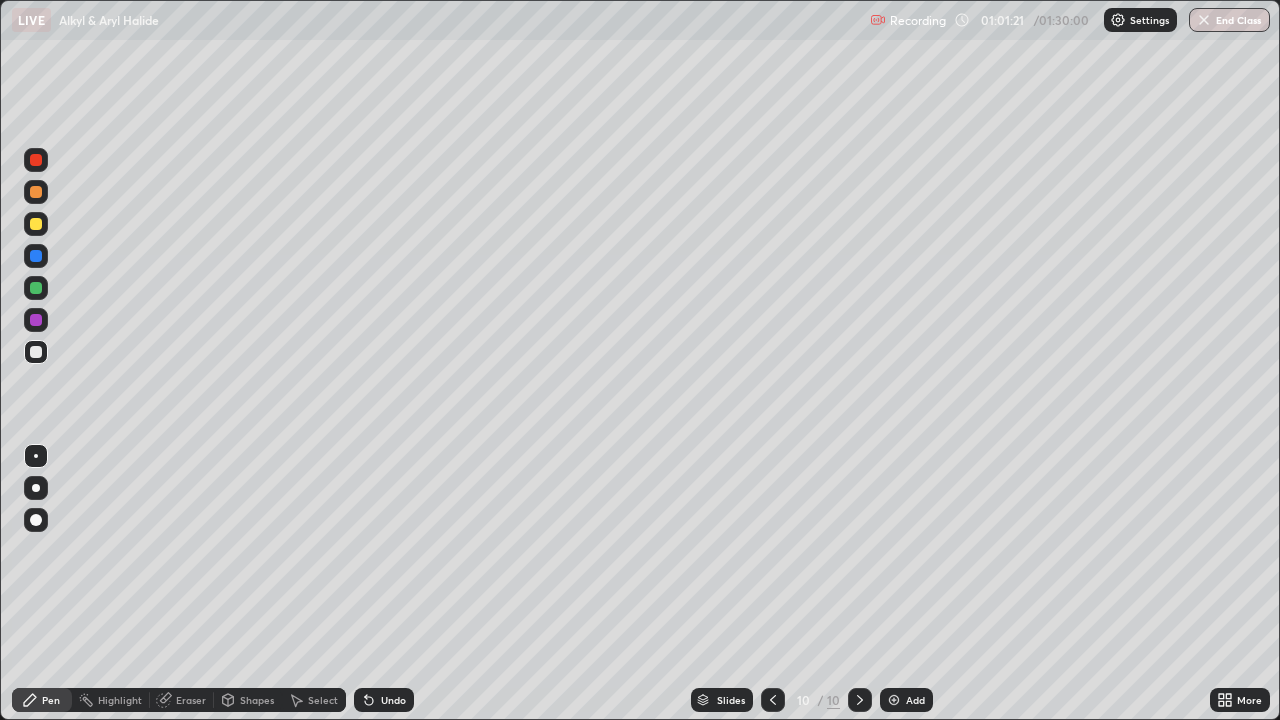 click at bounding box center [36, 224] 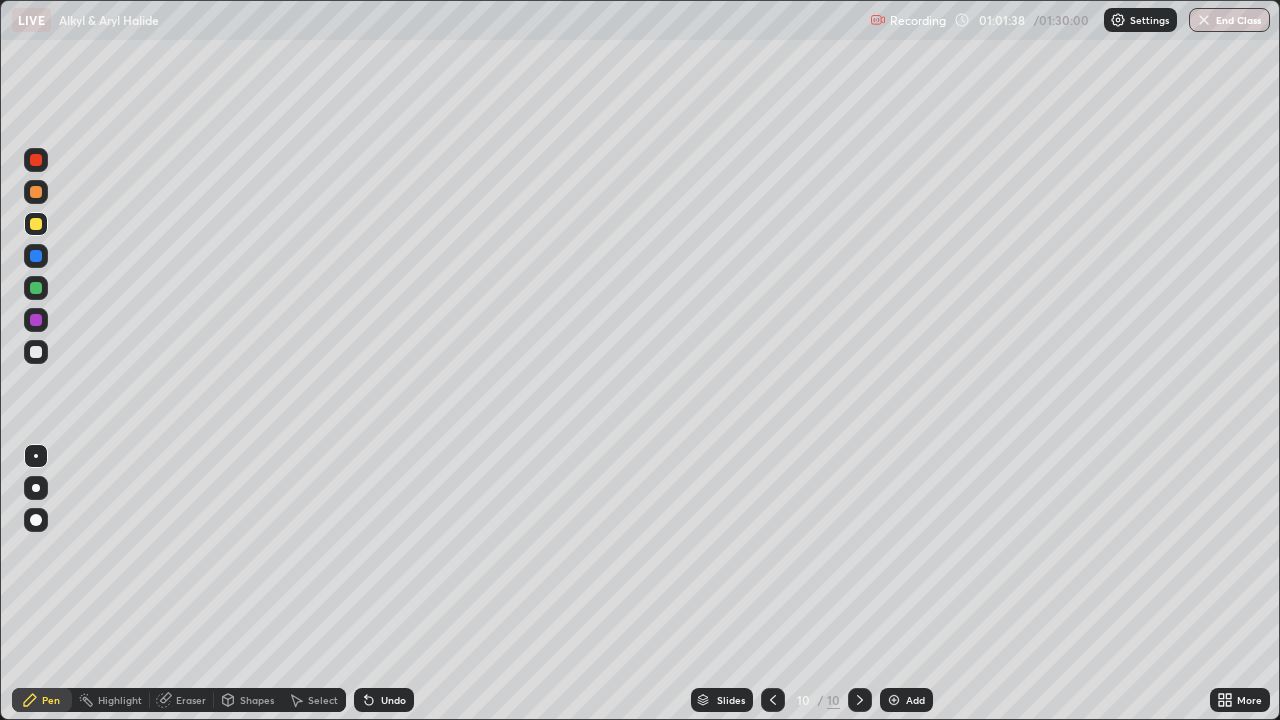 click on "Undo" at bounding box center (393, 700) 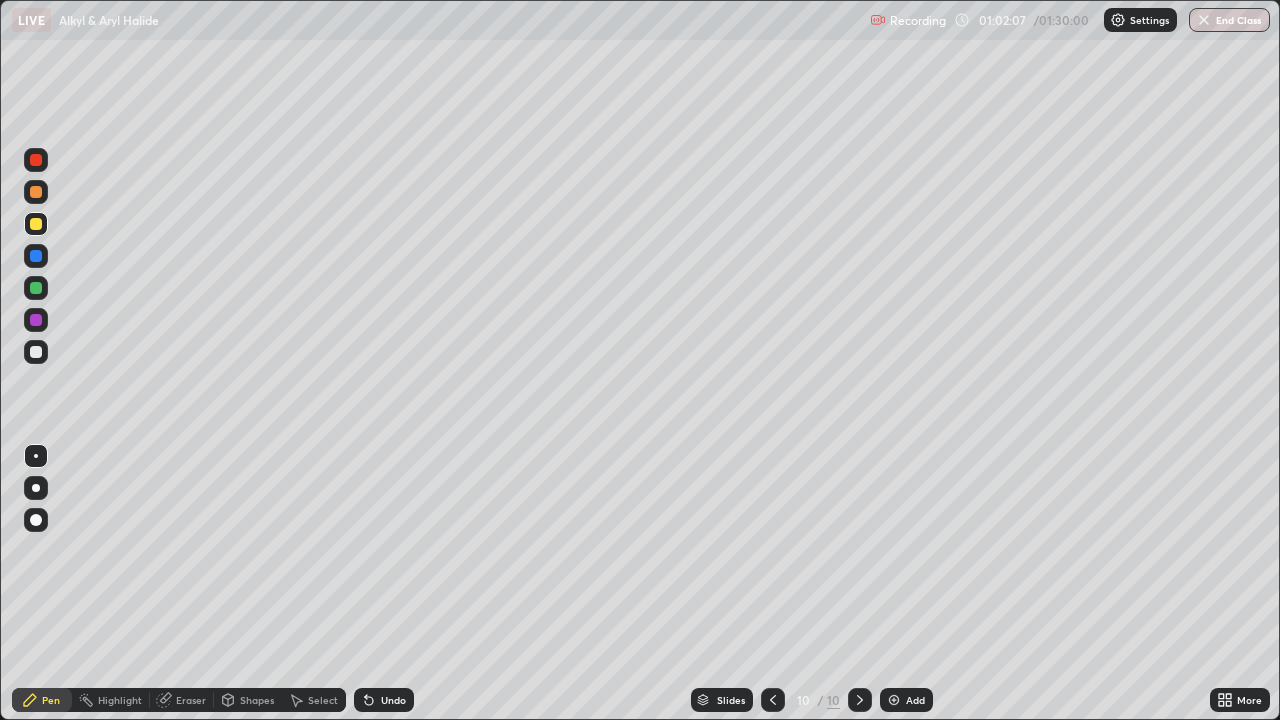 click on "Undo" at bounding box center (393, 700) 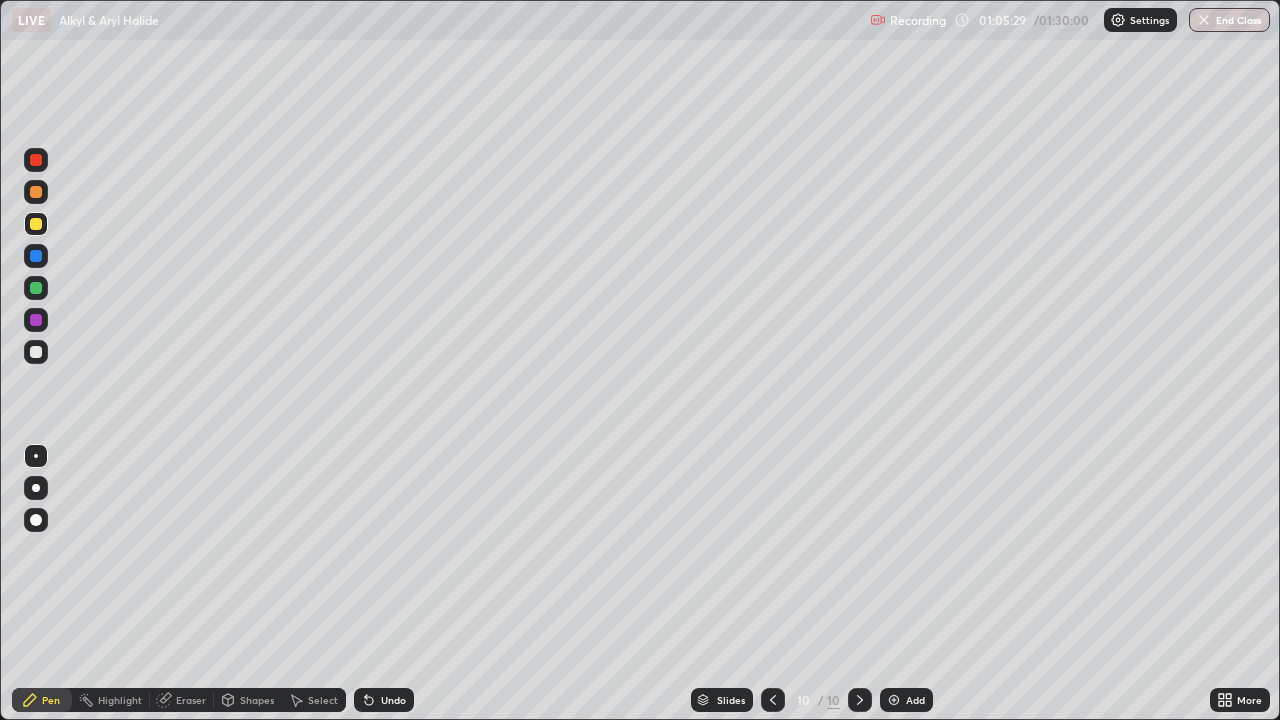 click on "Add" at bounding box center [906, 700] 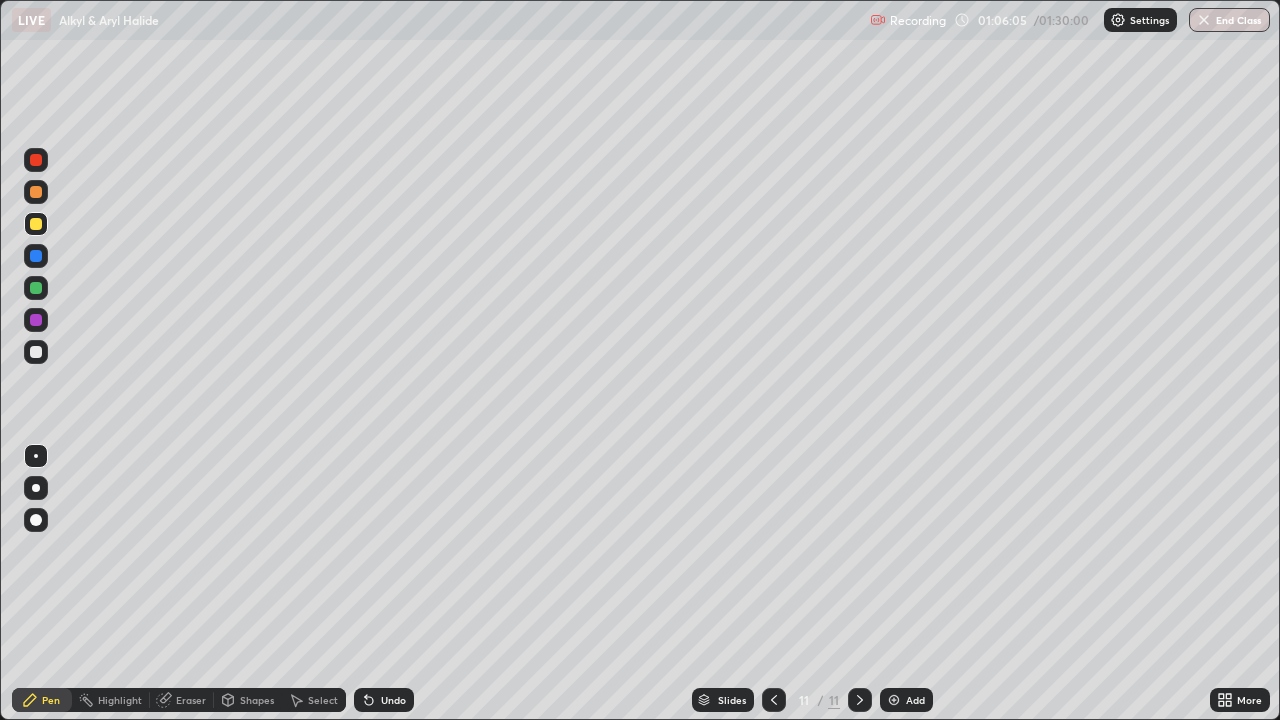 click on "Undo" at bounding box center [393, 700] 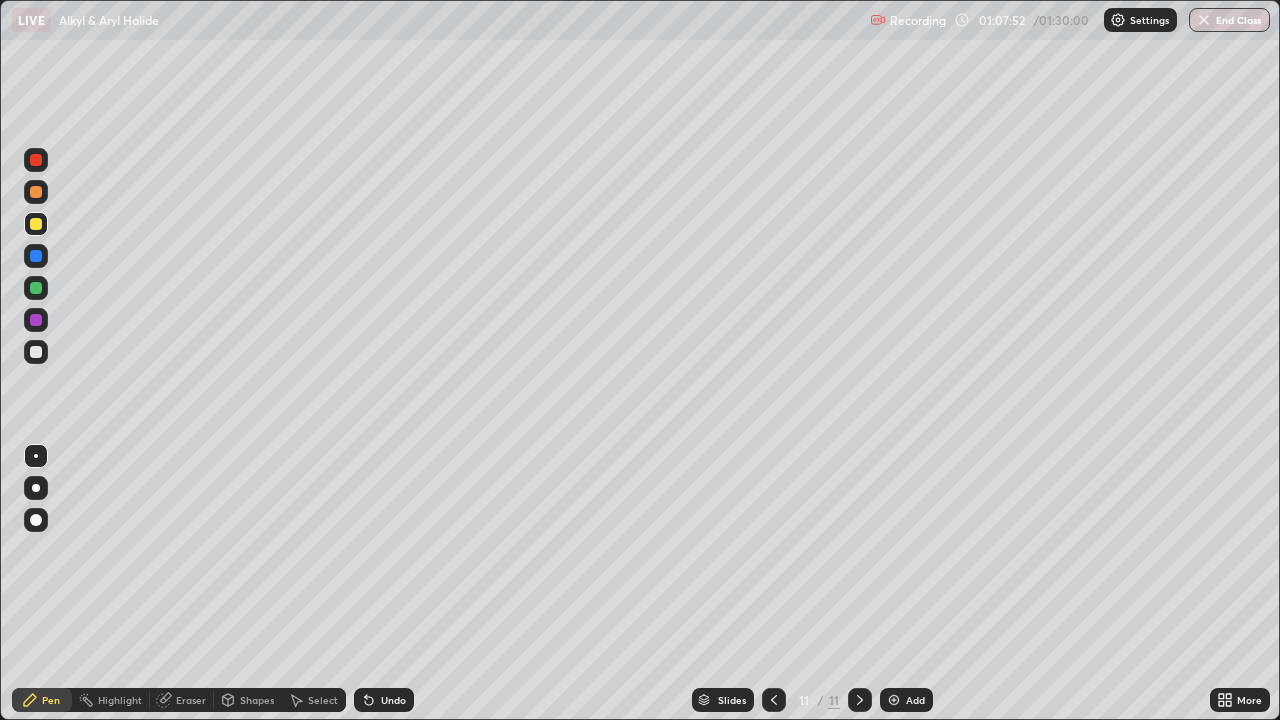 click at bounding box center [774, 700] 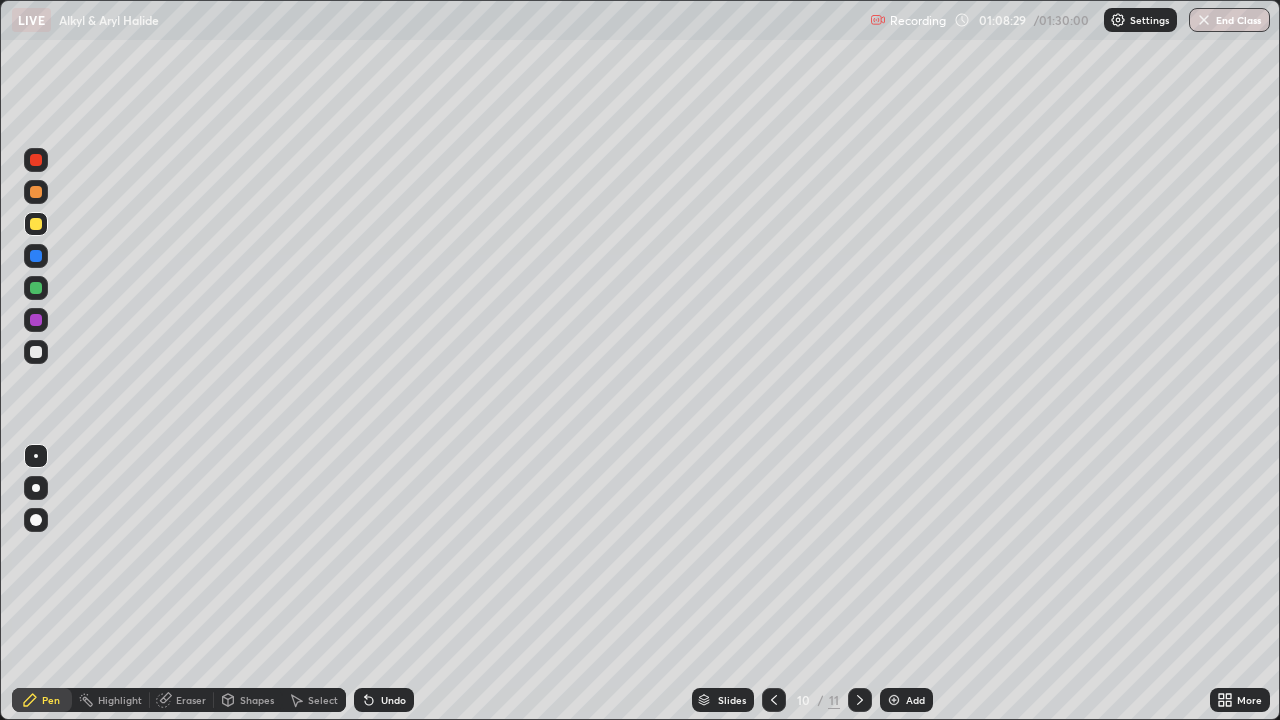 click 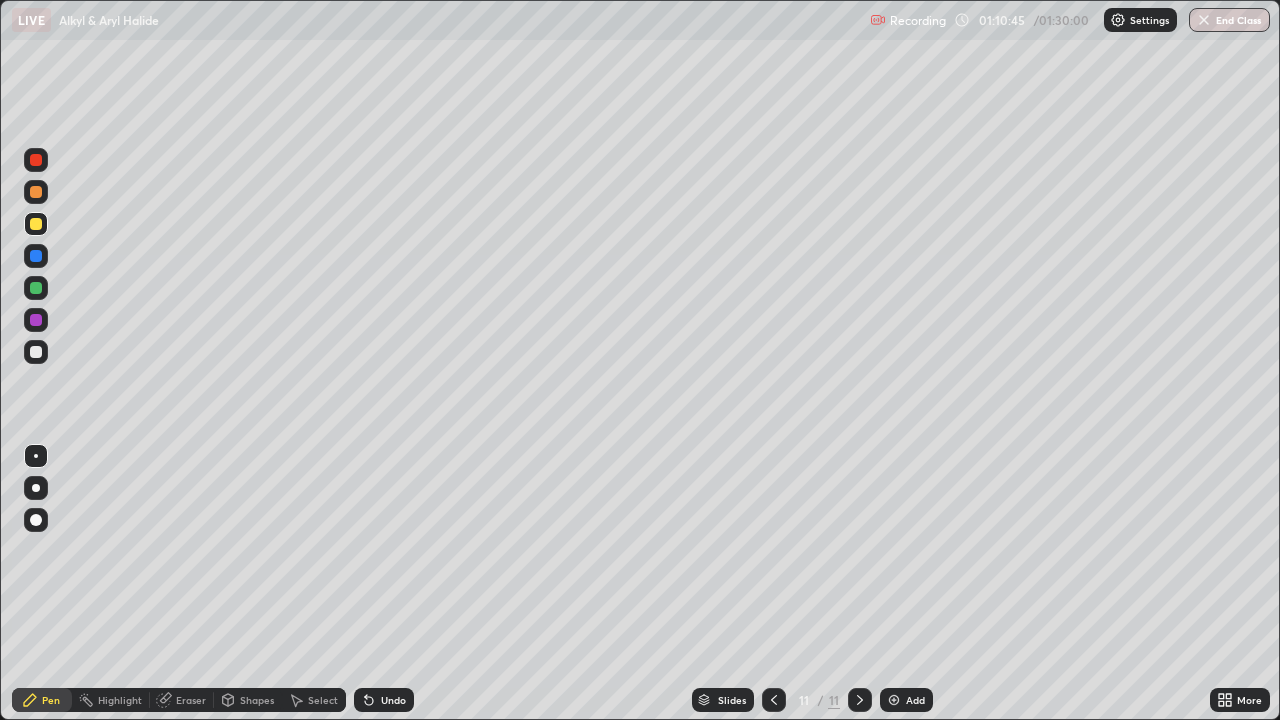 click on "Eraser" at bounding box center (191, 700) 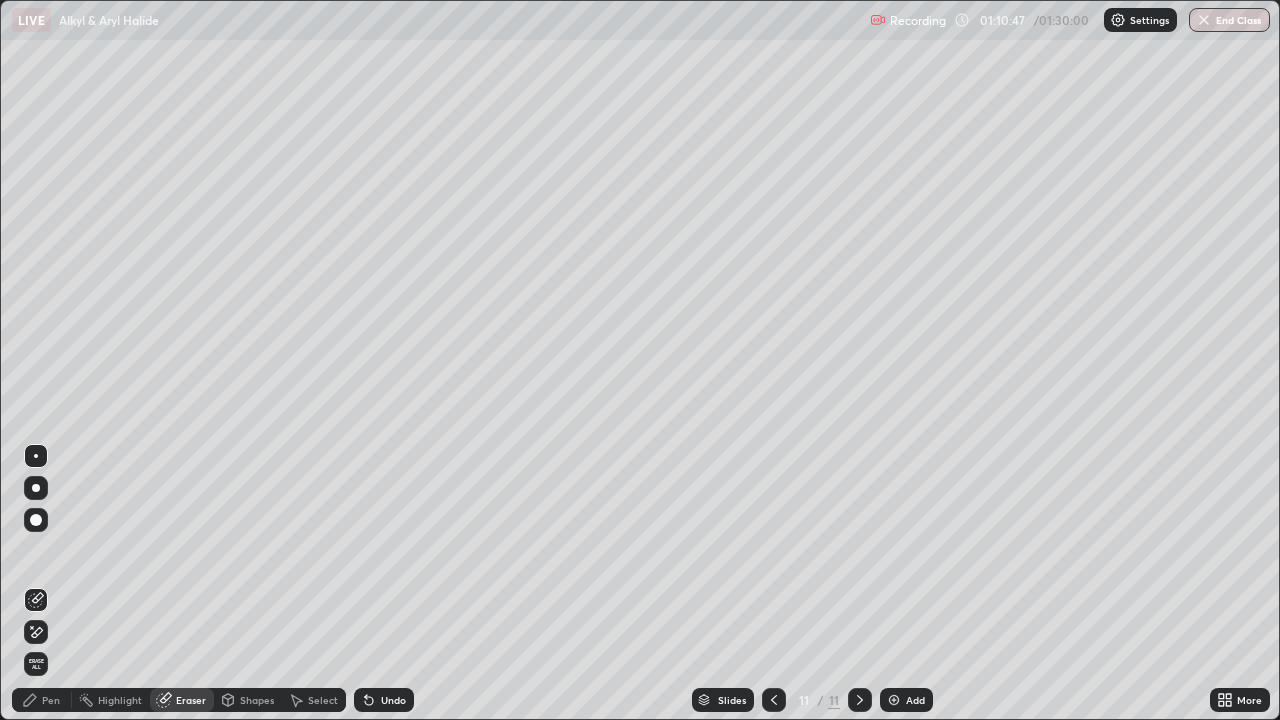 click on "Pen" at bounding box center [51, 700] 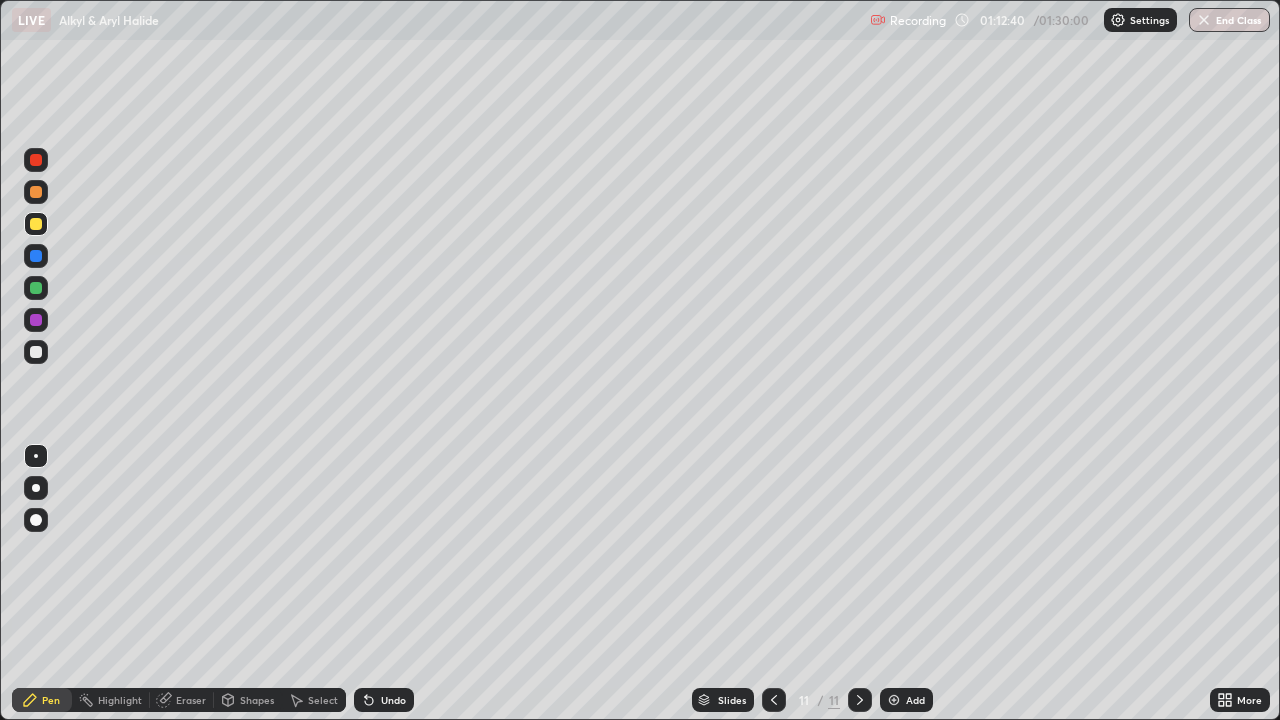 click at bounding box center [894, 700] 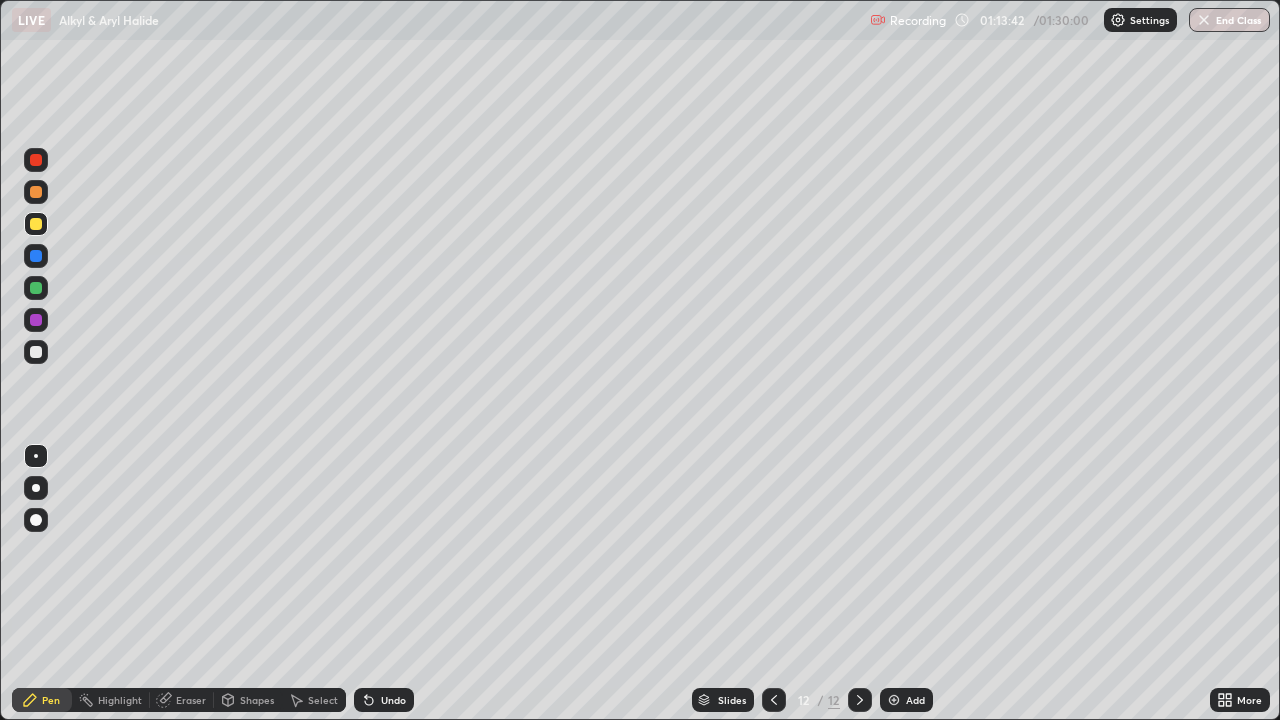 click on "Undo" at bounding box center (393, 700) 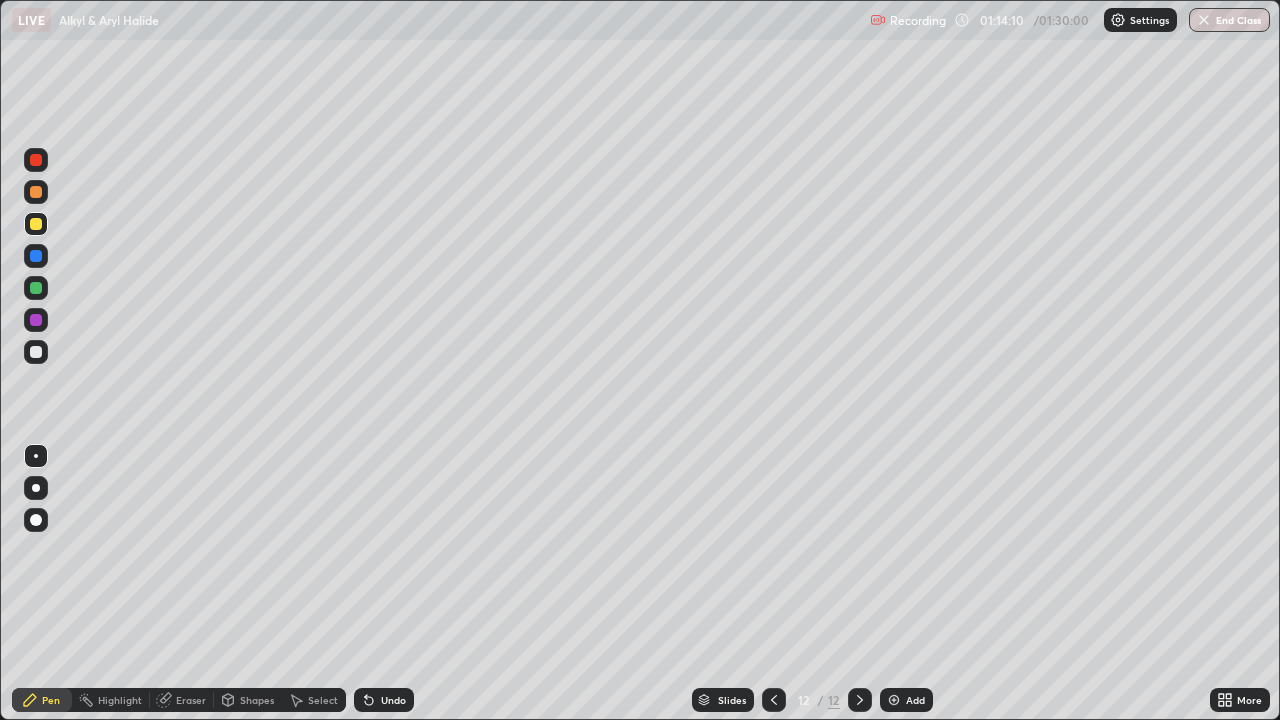 click on "Undo" at bounding box center [384, 700] 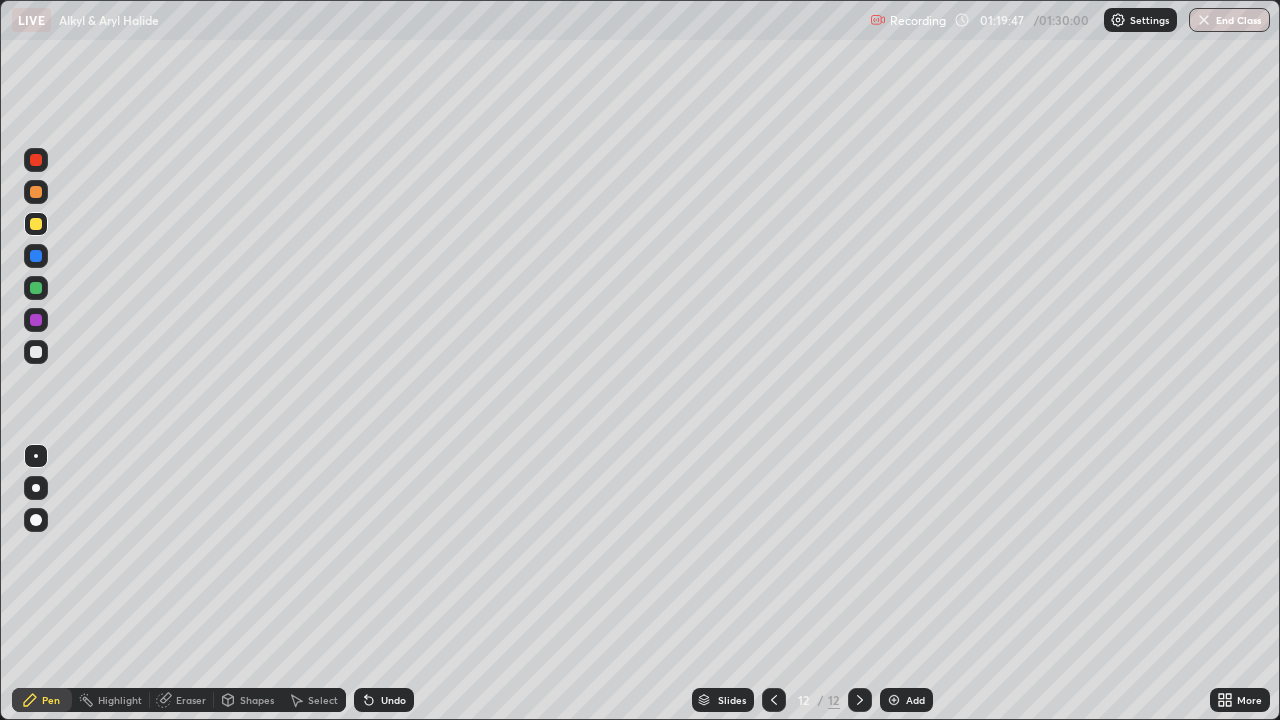 click on "Add" at bounding box center (915, 700) 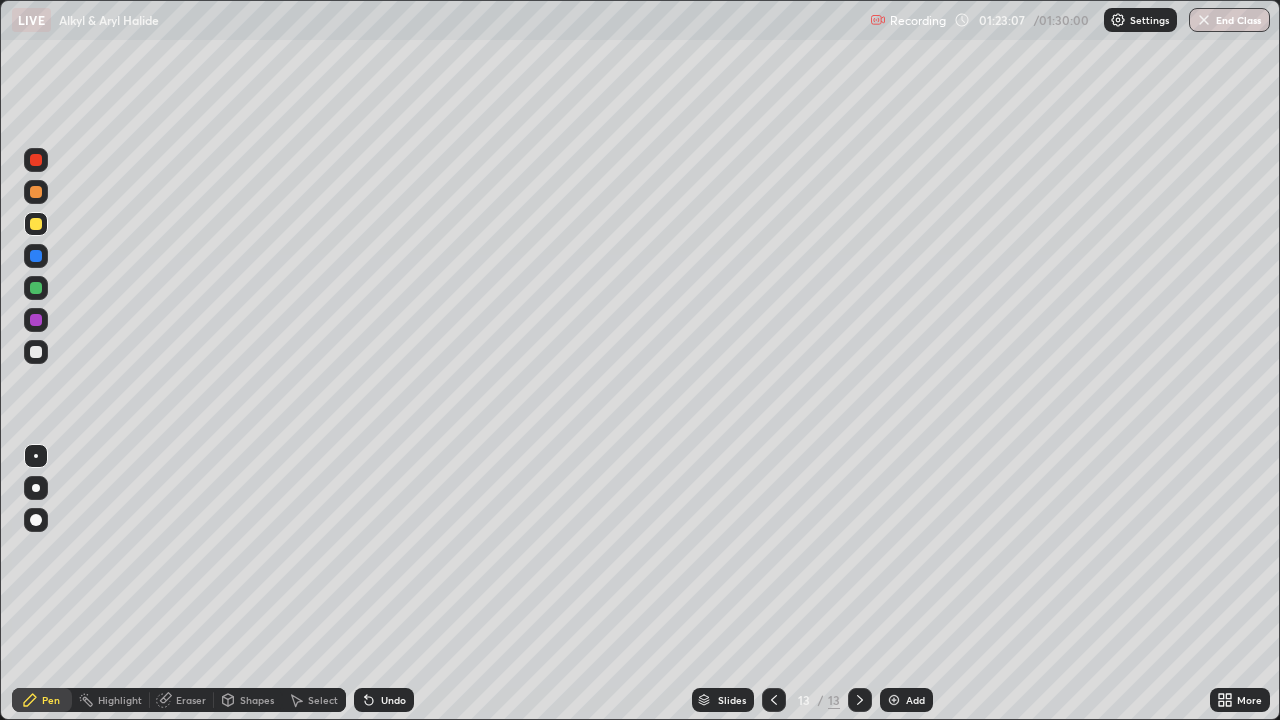 click on "Undo" at bounding box center [393, 700] 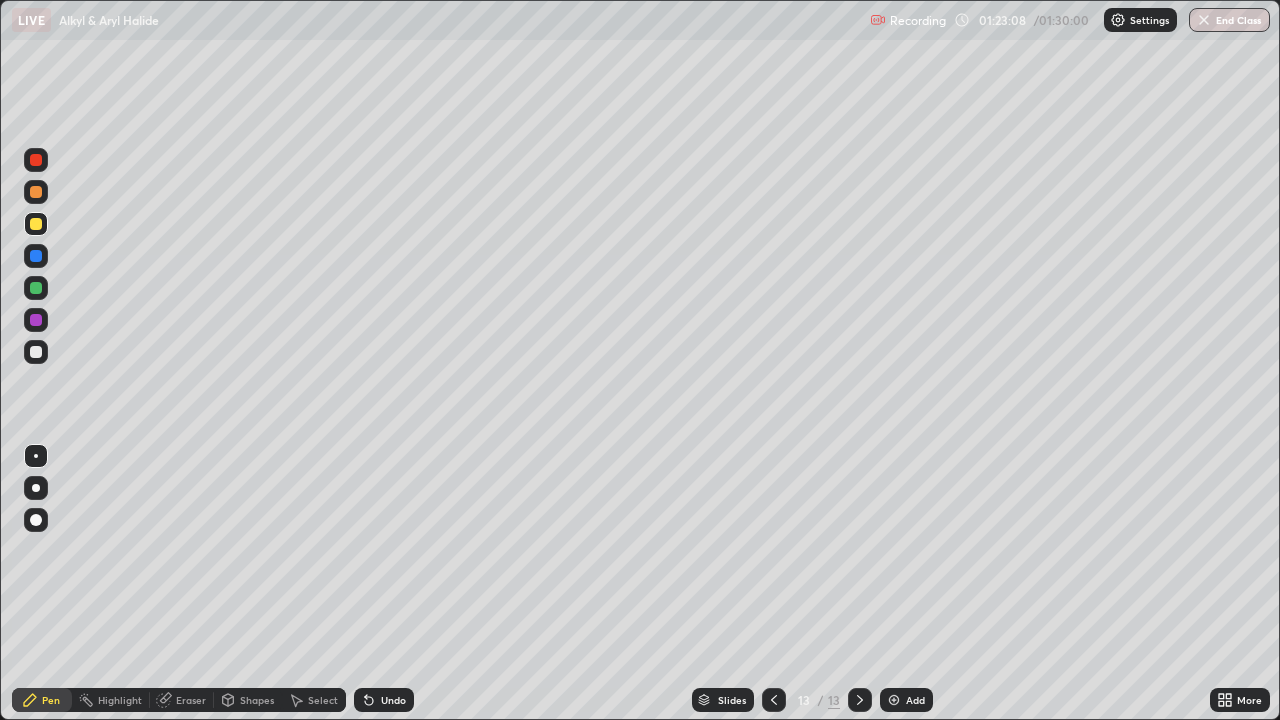 click on "Undo" at bounding box center (393, 700) 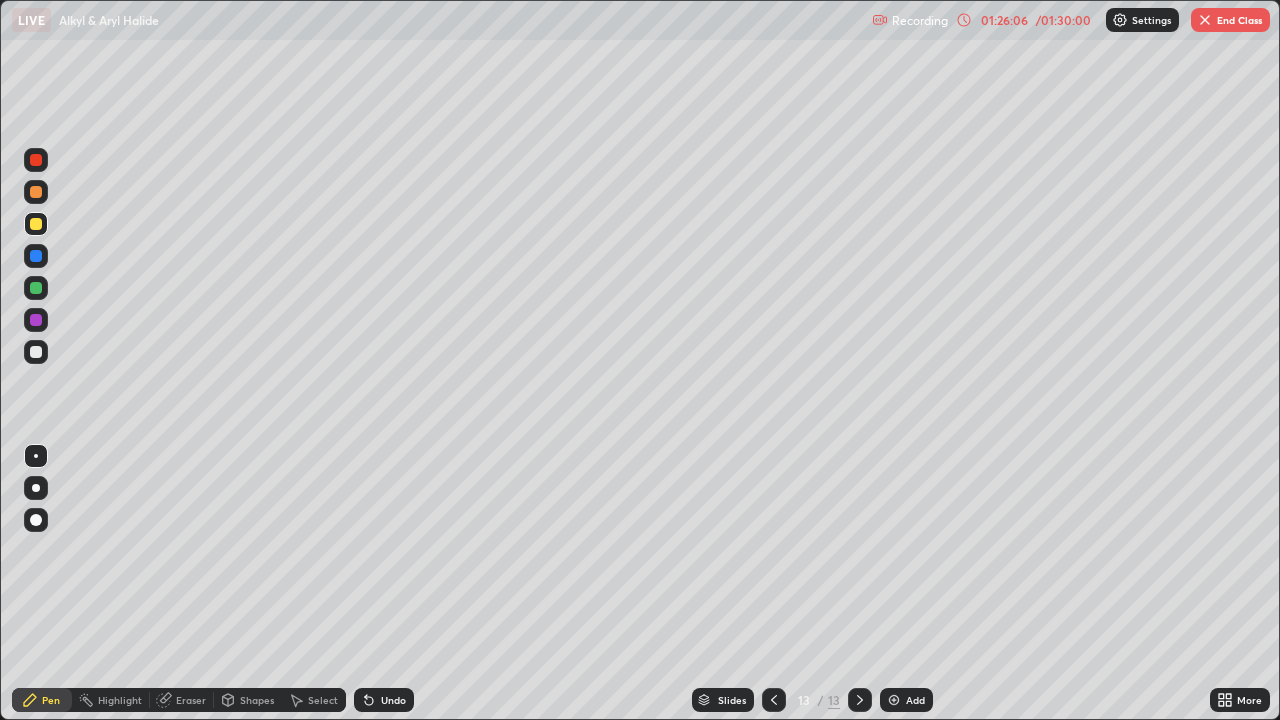 click on "Undo" at bounding box center [393, 700] 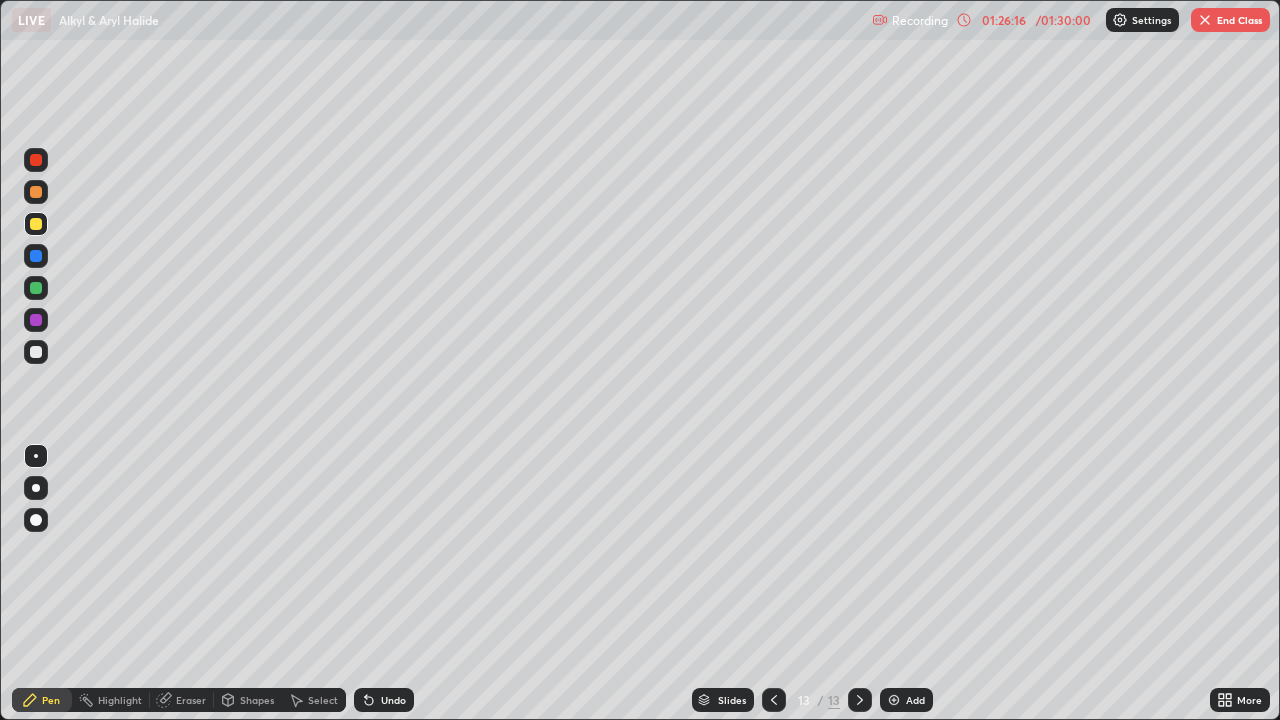 click on "Add" at bounding box center (906, 700) 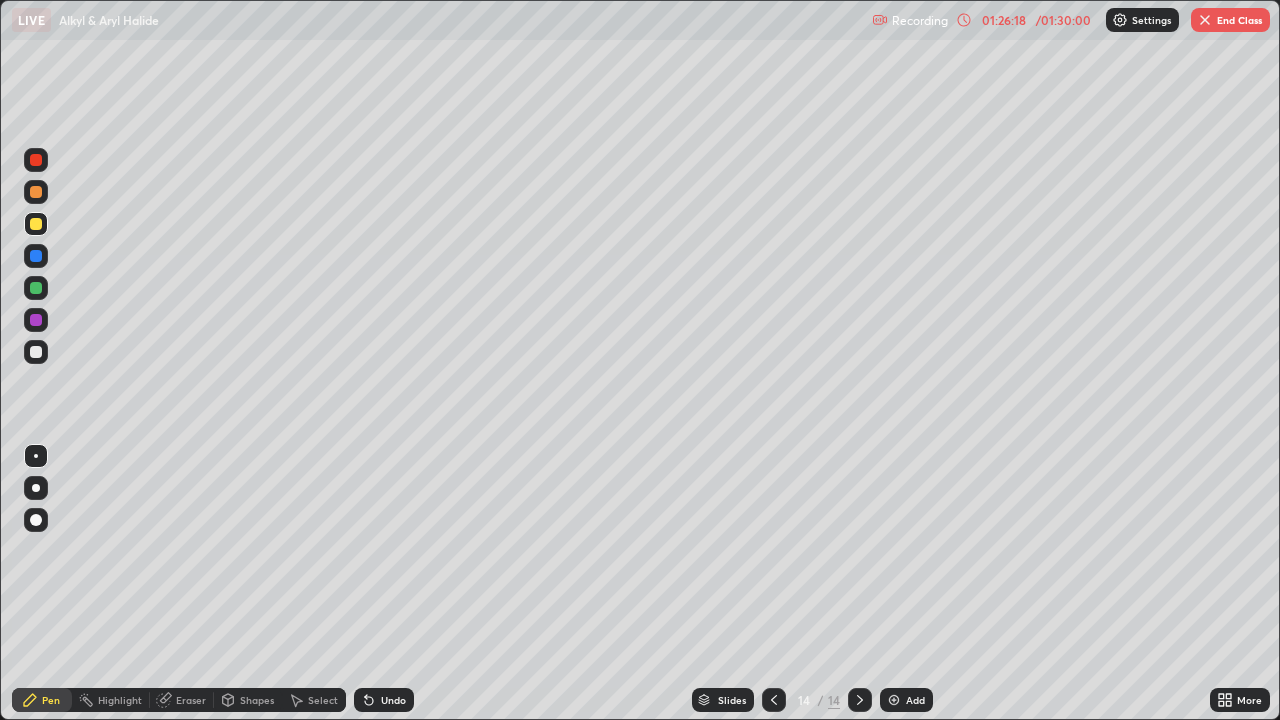 click 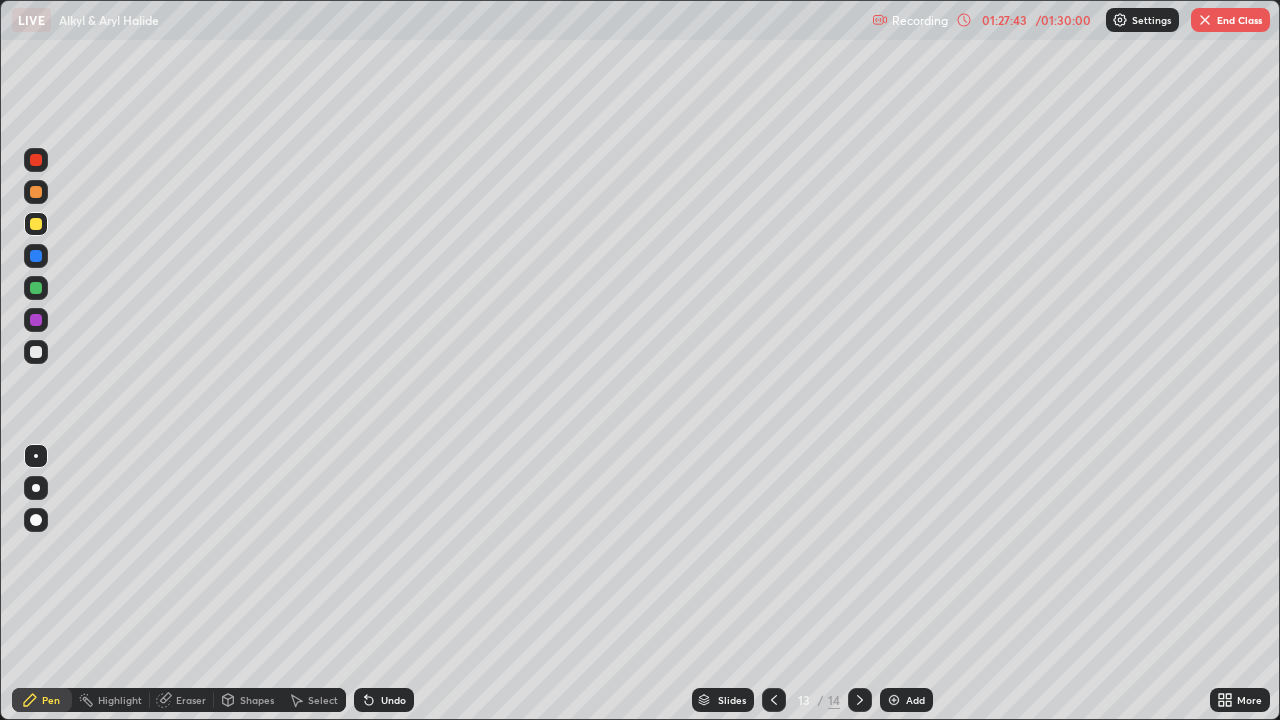 click on "End Class" at bounding box center (1230, 20) 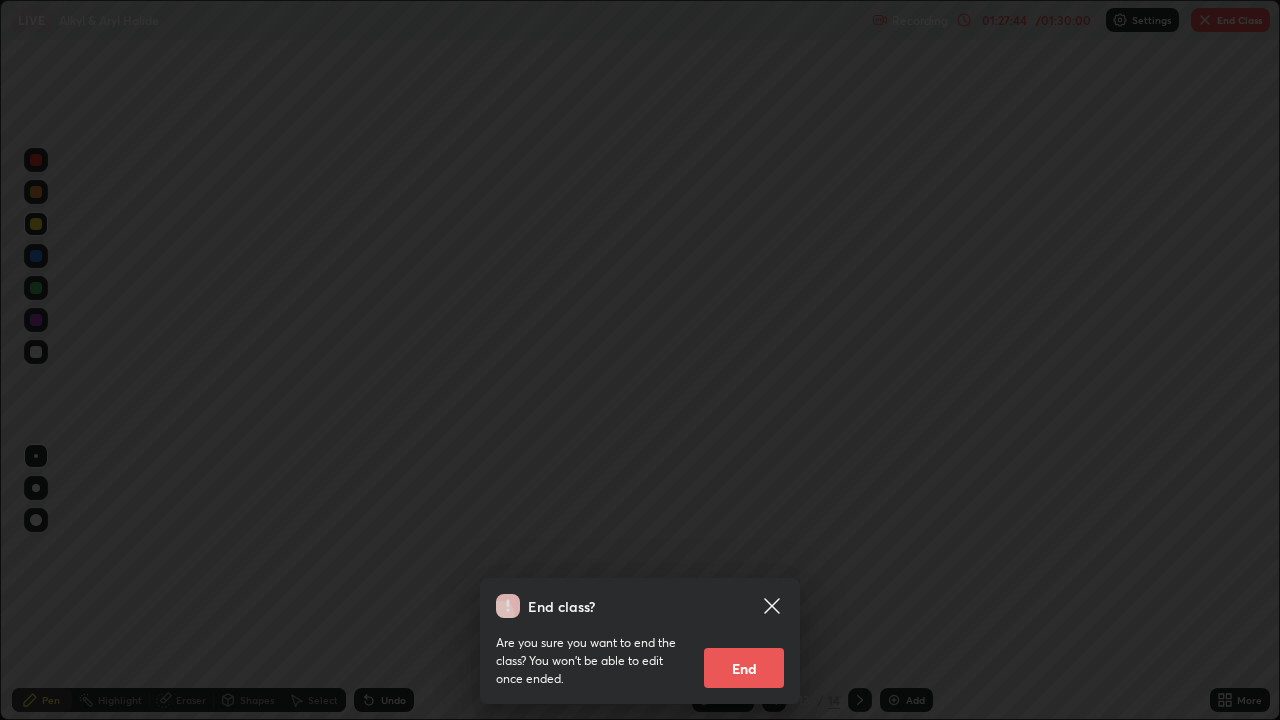 click on "End" at bounding box center (744, 668) 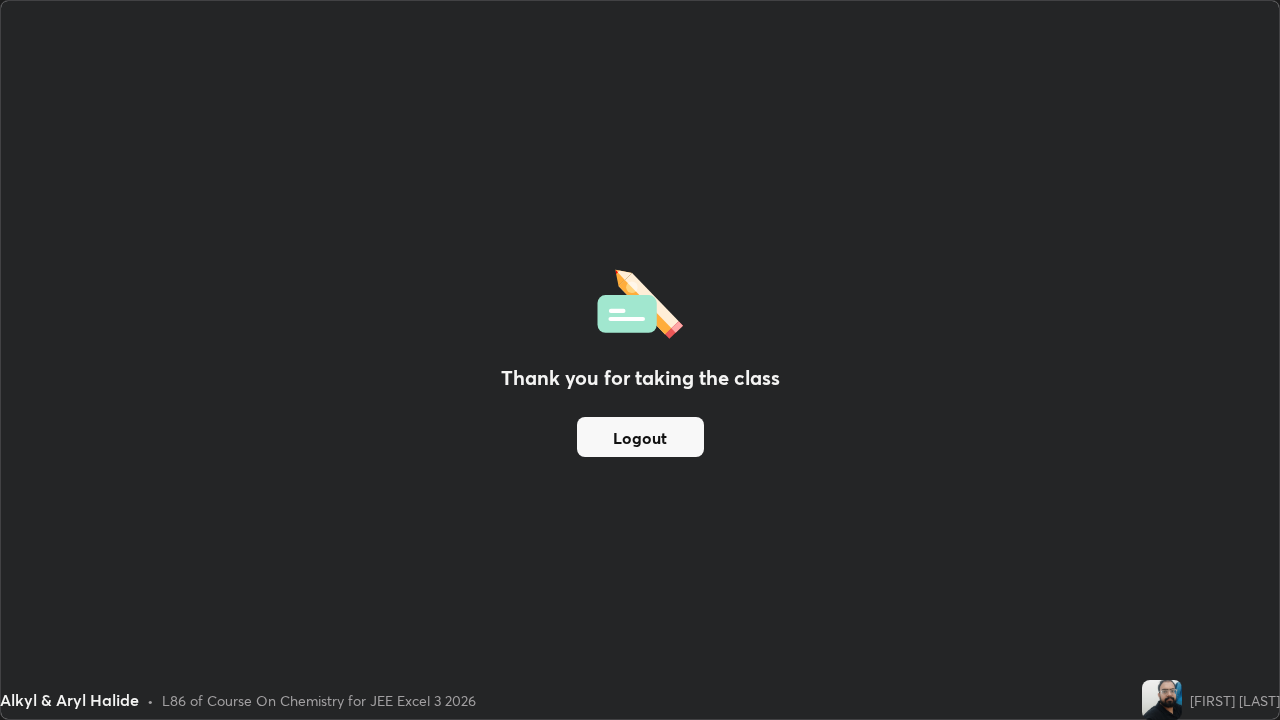 click on "Logout" at bounding box center (640, 437) 